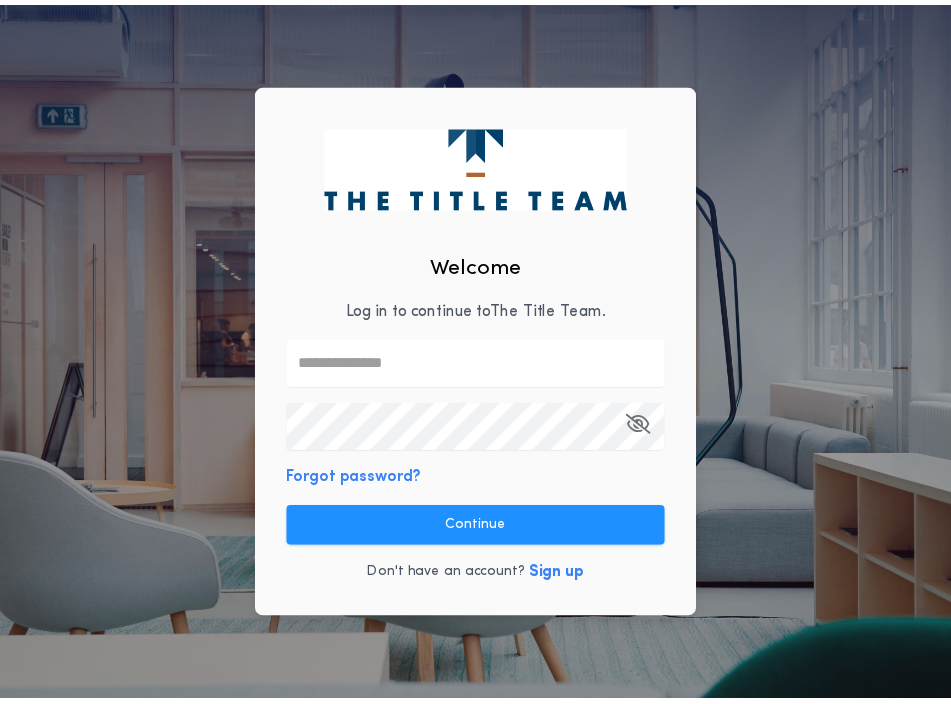 scroll, scrollTop: 0, scrollLeft: 0, axis: both 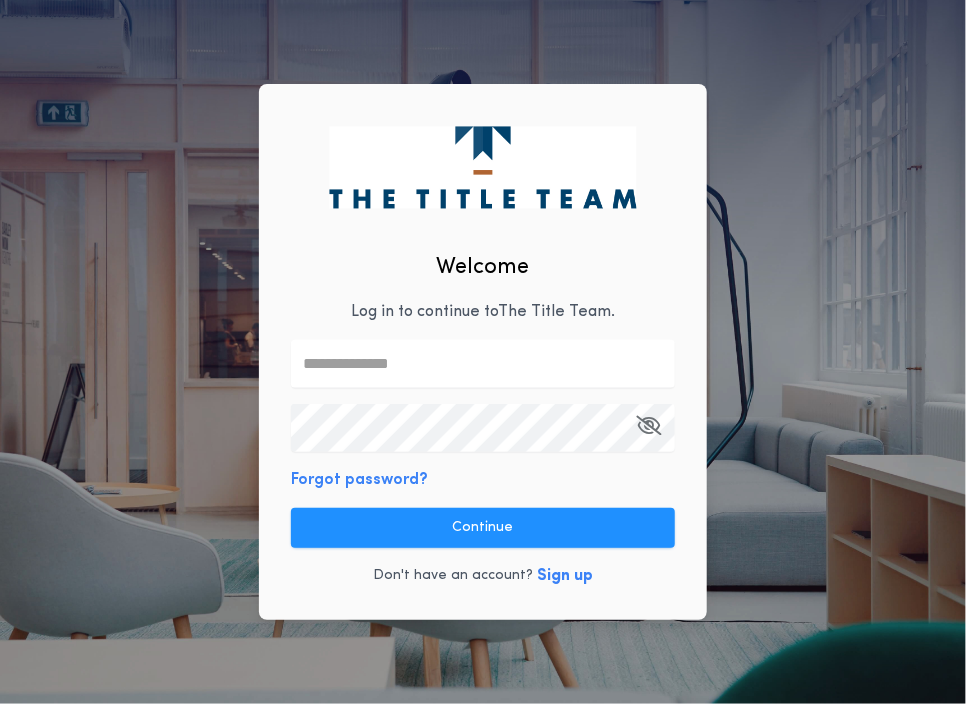 click at bounding box center (483, 364) 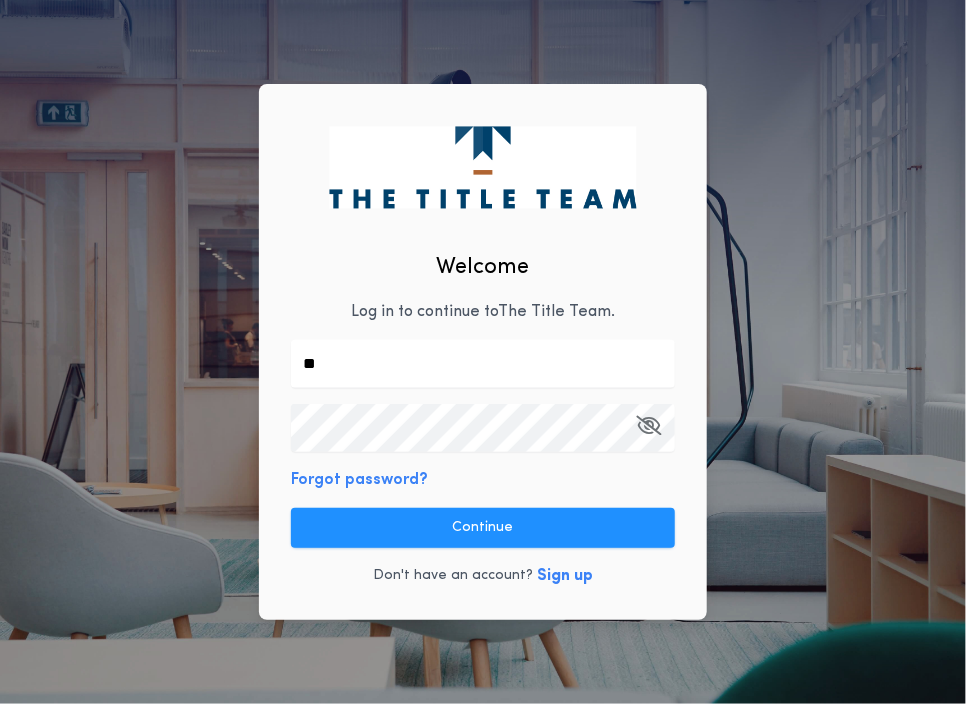 type on "*" 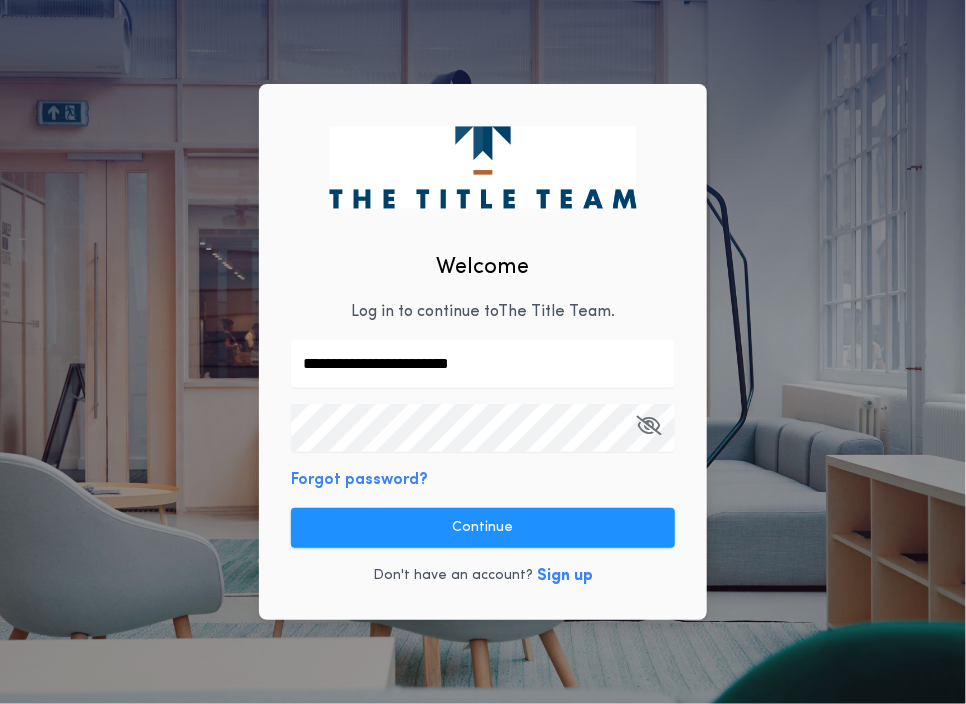type on "**********" 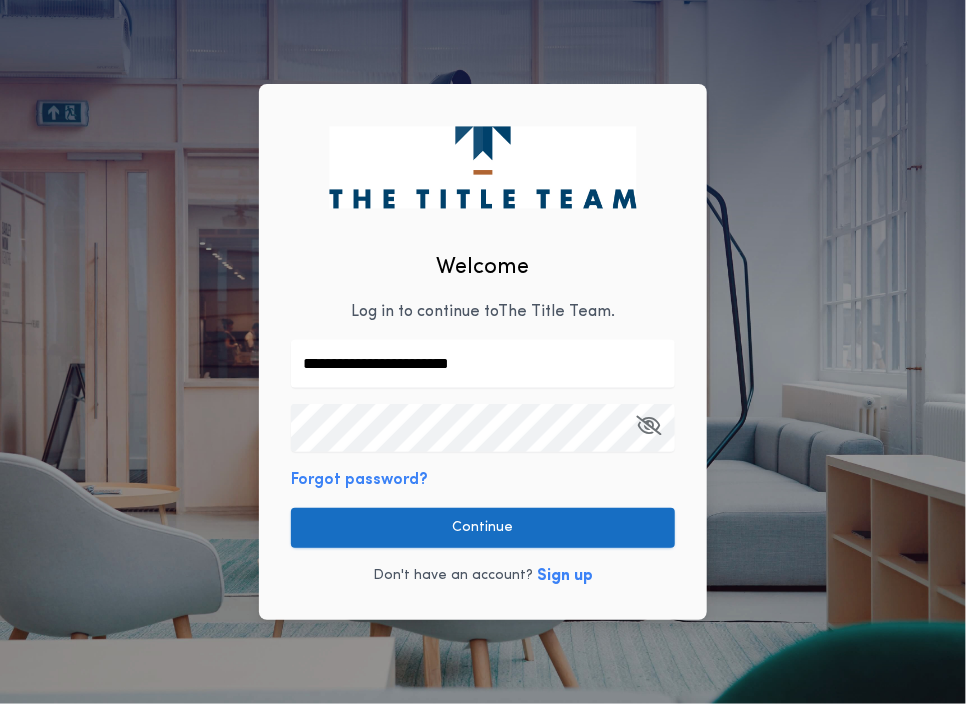 click on "Continue" at bounding box center (483, 528) 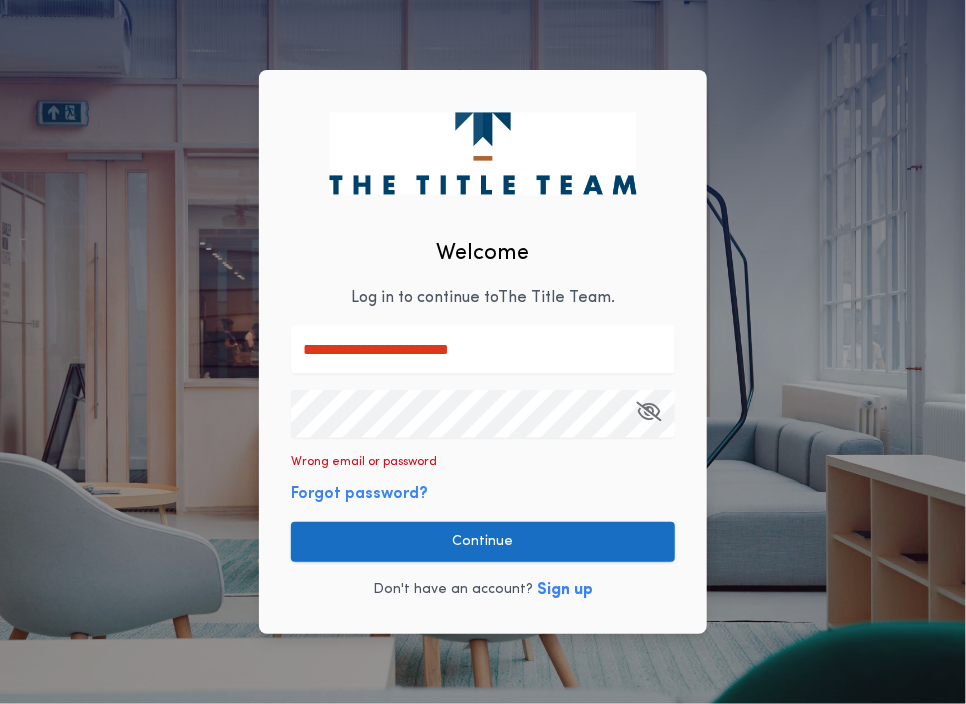 click on "Continue" at bounding box center [483, 542] 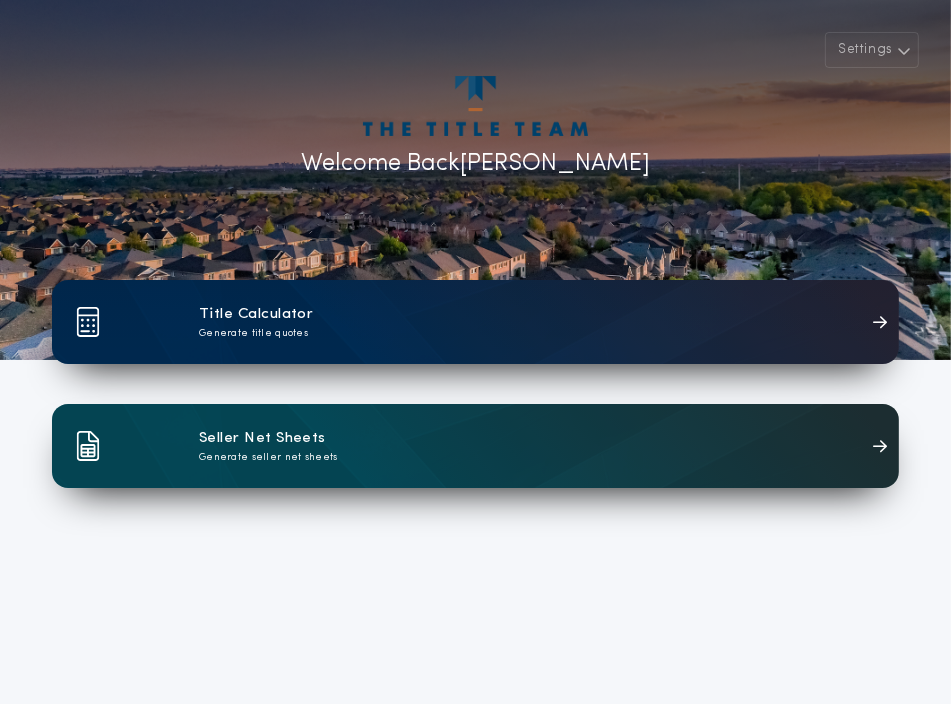 click on "Title Calculator" at bounding box center (256, 314) 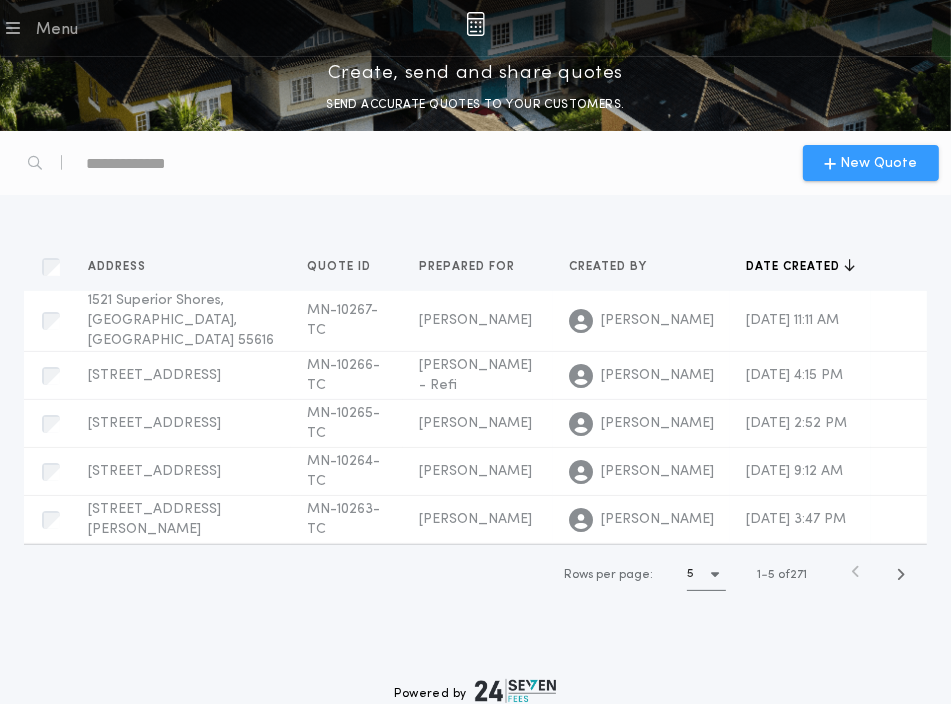 click on "New Quote" at bounding box center [879, 163] 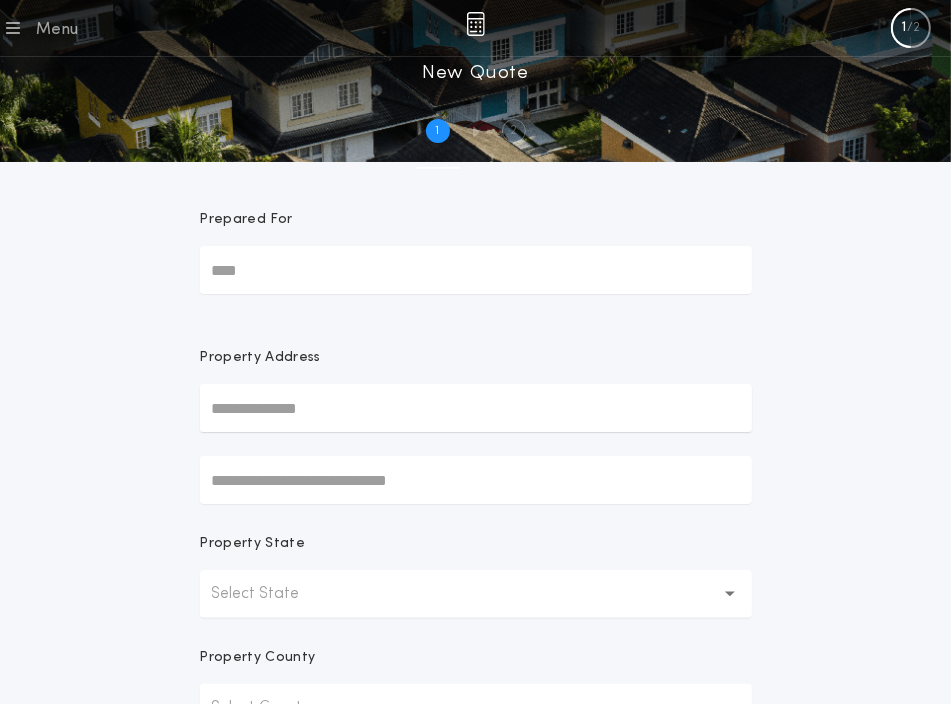 click on "Prepared For" at bounding box center [476, 270] 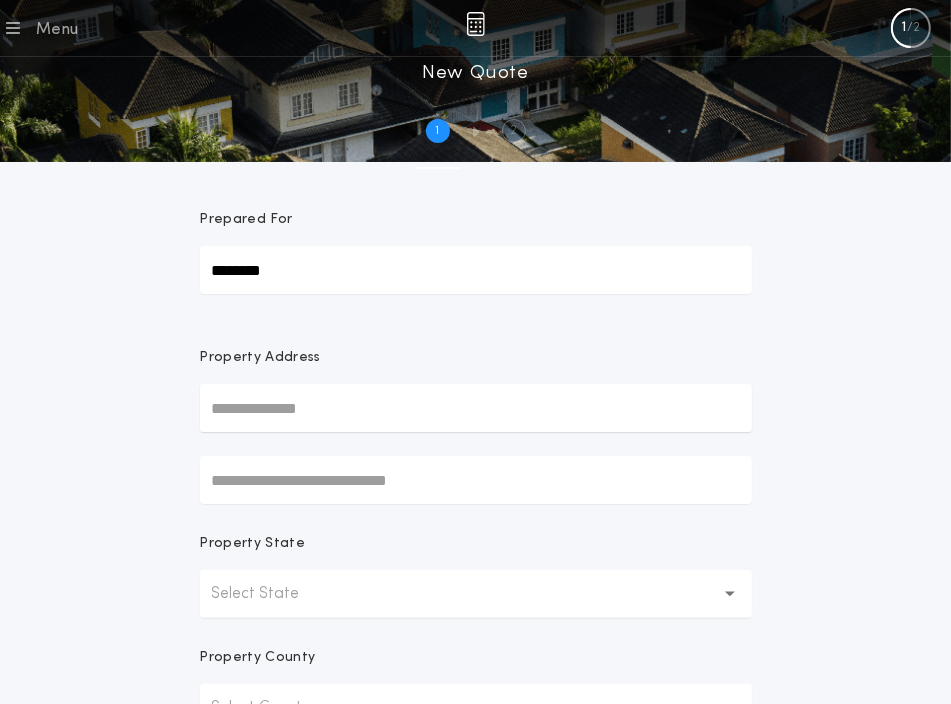 click on "********" at bounding box center [476, 270] 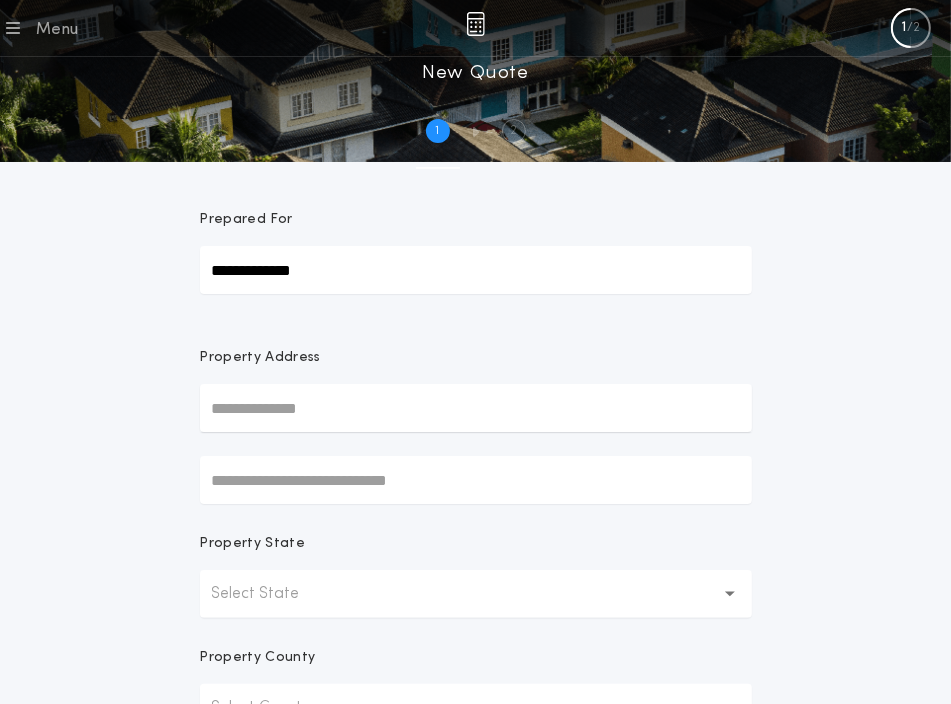 type on "**********" 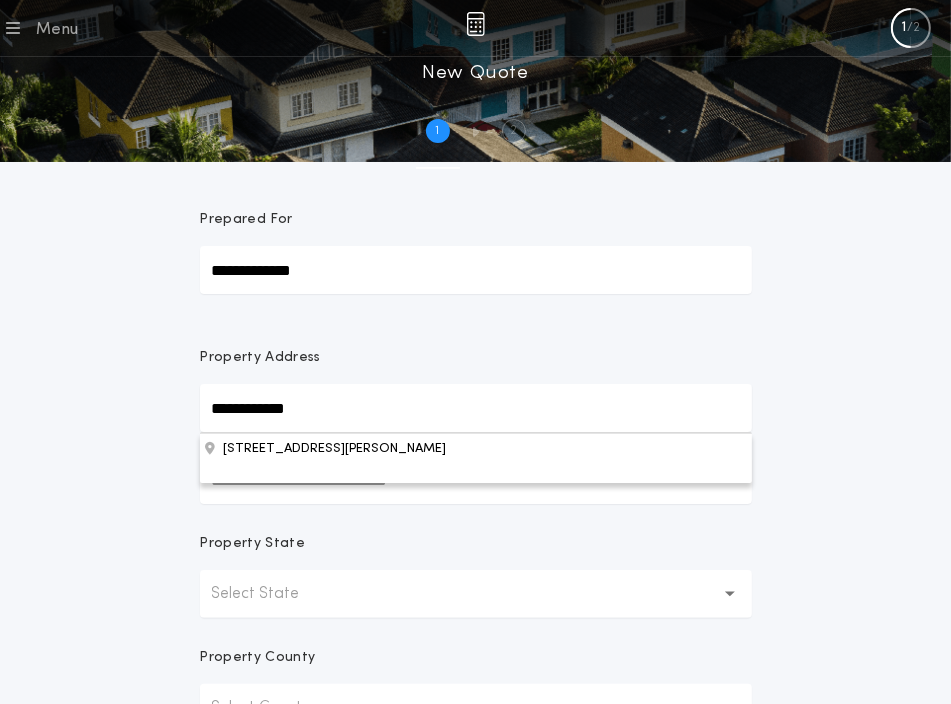 click at bounding box center (0, 1279) 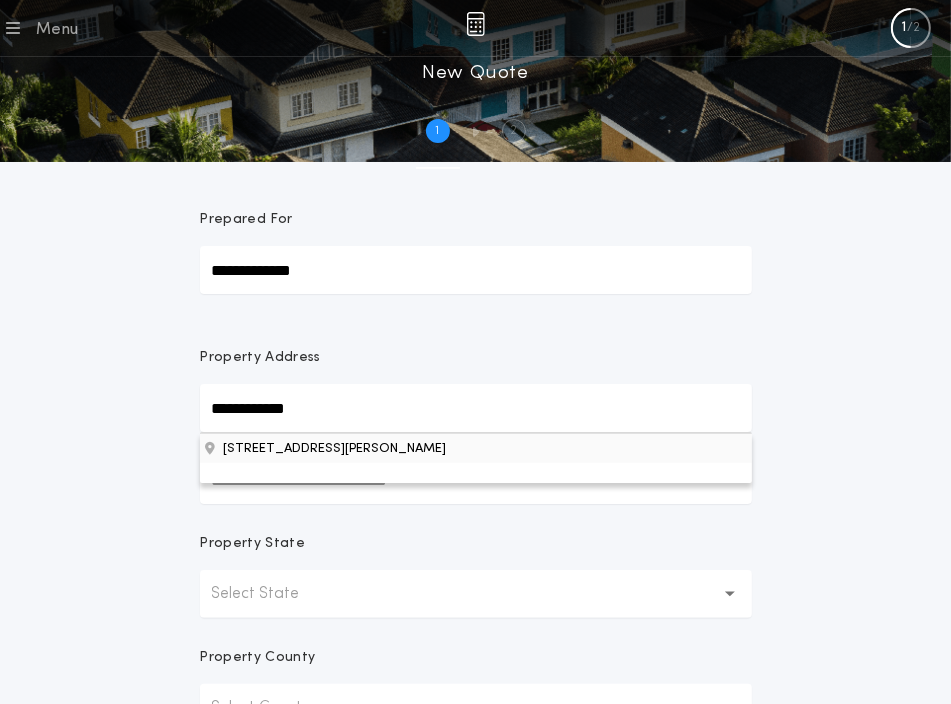 click on "[STREET_ADDRESS][PERSON_NAME]" at bounding box center (476, 448) 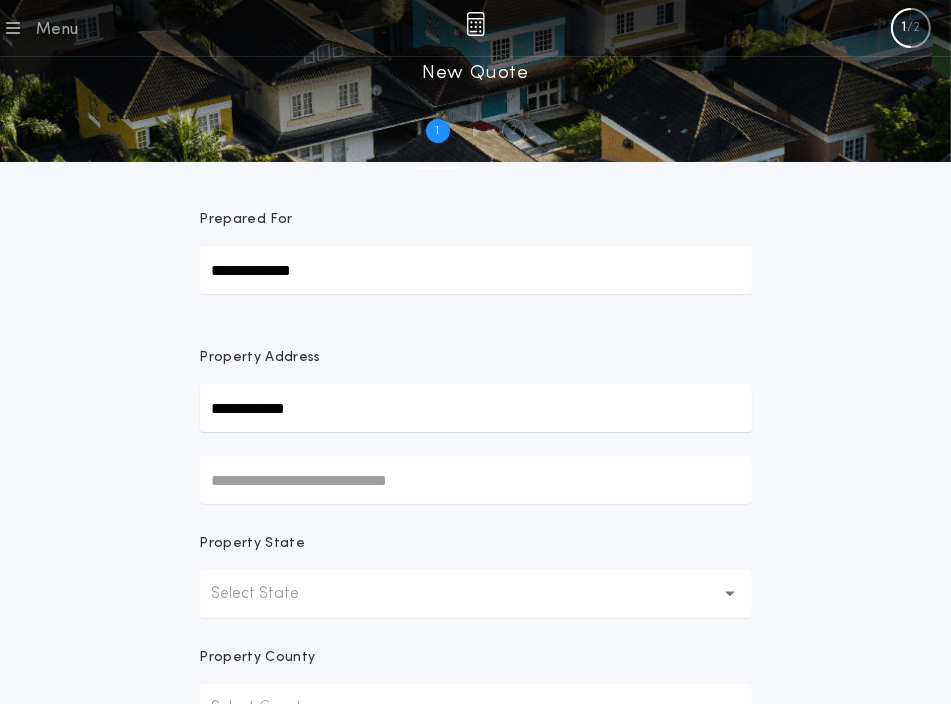 type on "**********" 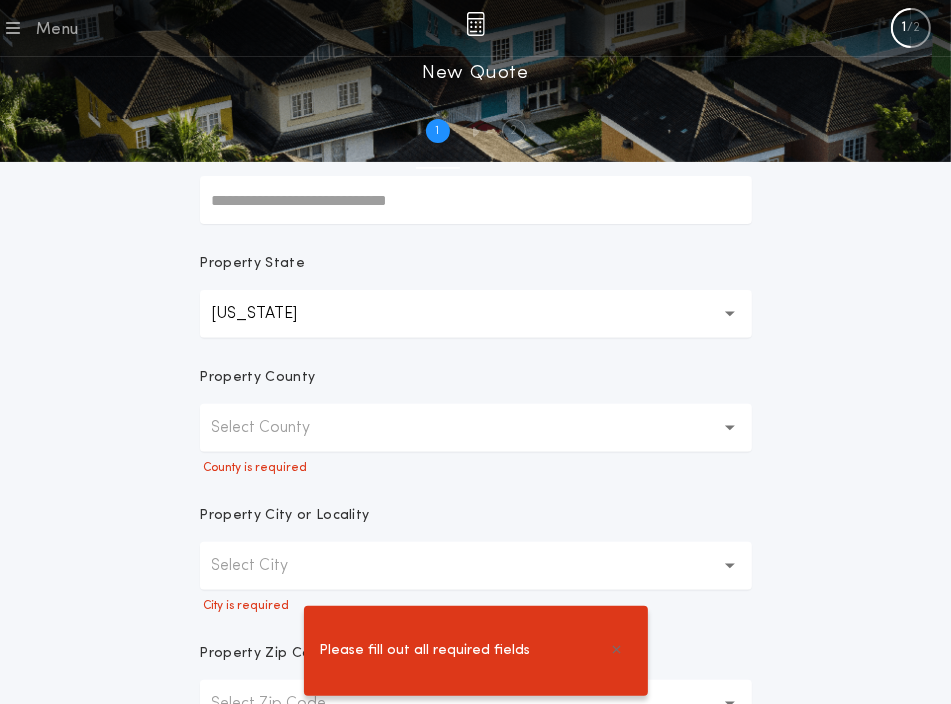 scroll, scrollTop: 289, scrollLeft: 0, axis: vertical 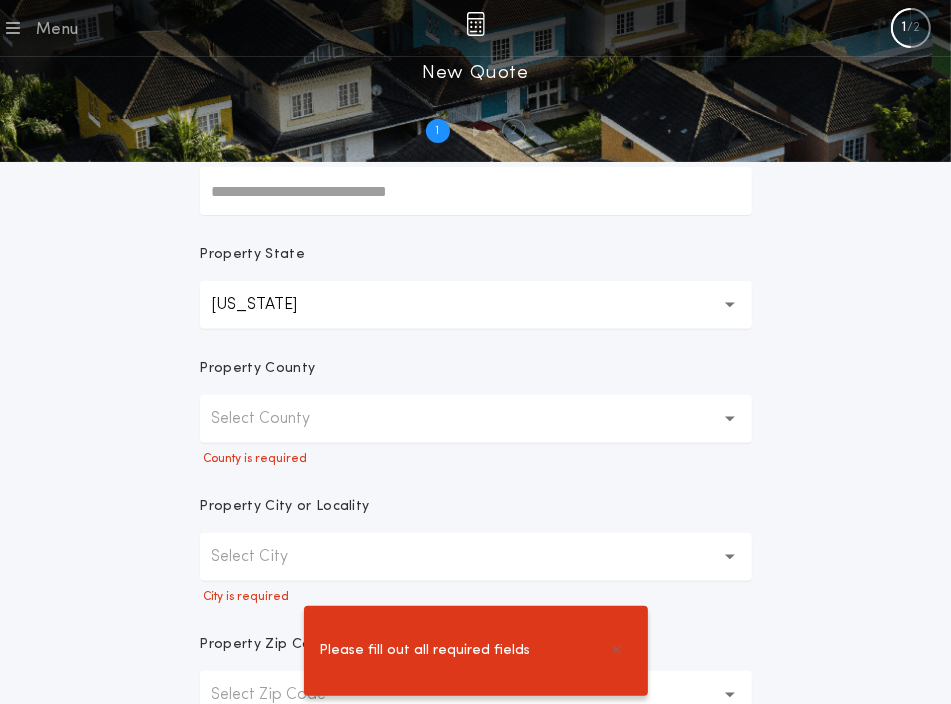 click on "Select County" at bounding box center (476, 419) 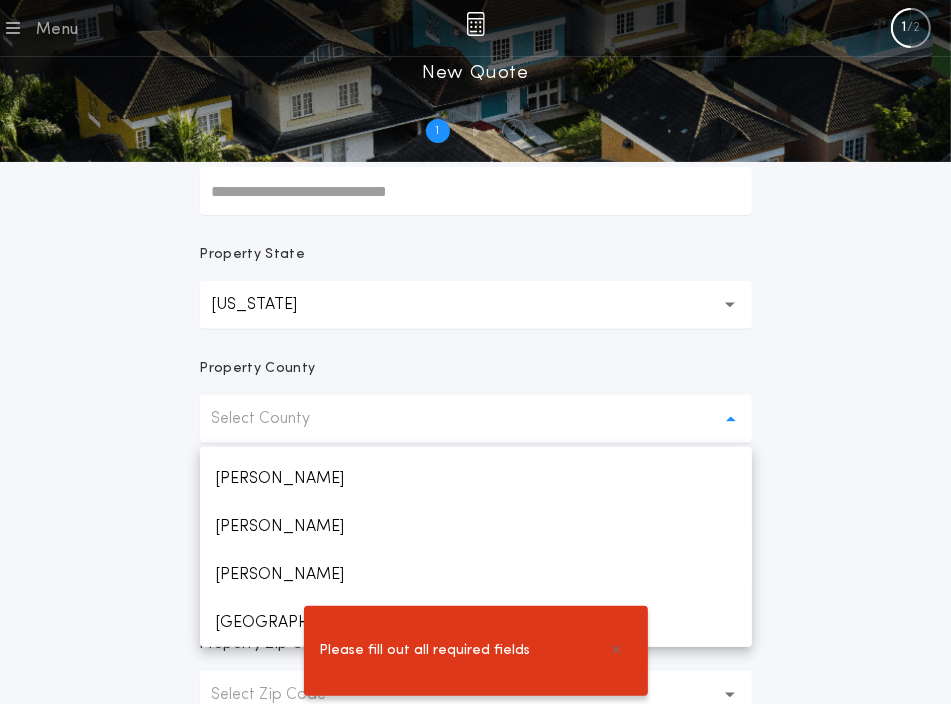scroll, scrollTop: 3304, scrollLeft: 0, axis: vertical 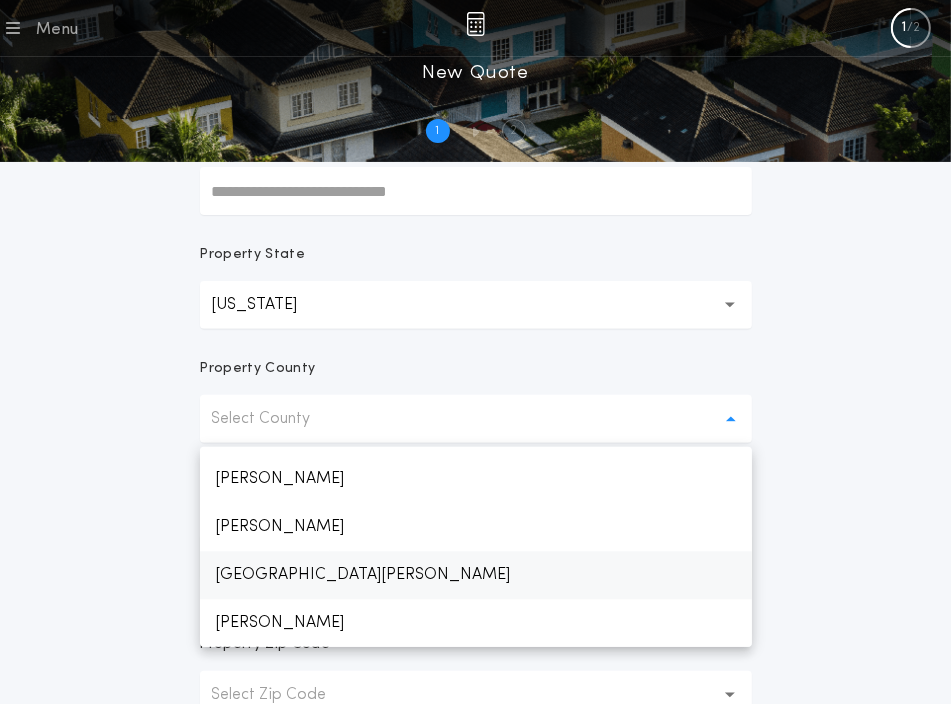 click on "[GEOGRAPHIC_DATA][PERSON_NAME]" at bounding box center (476, 575) 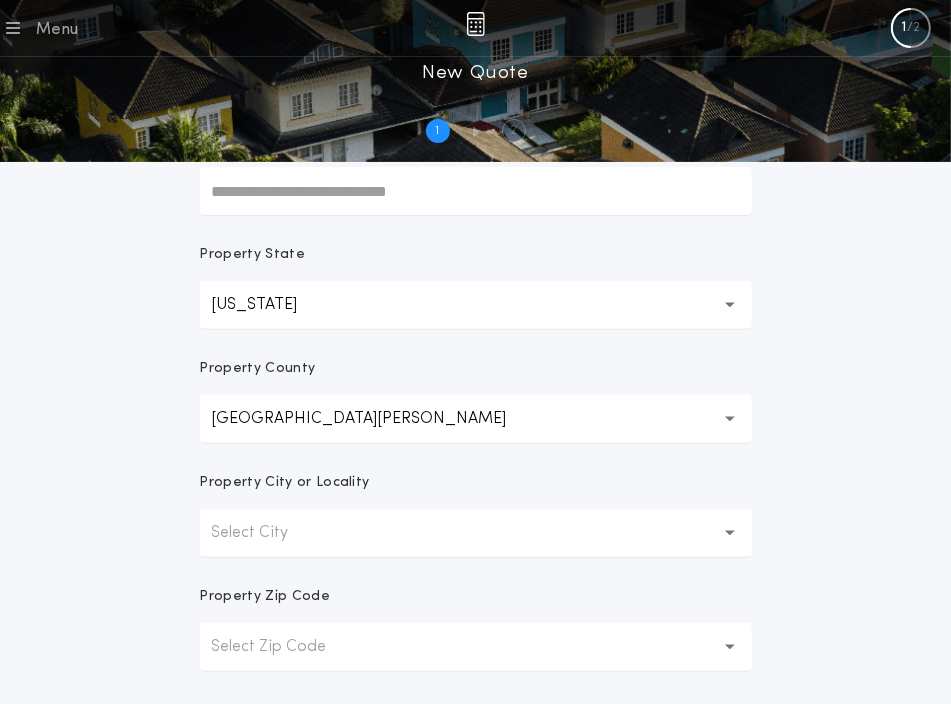 click on "Select City" at bounding box center (476, 533) 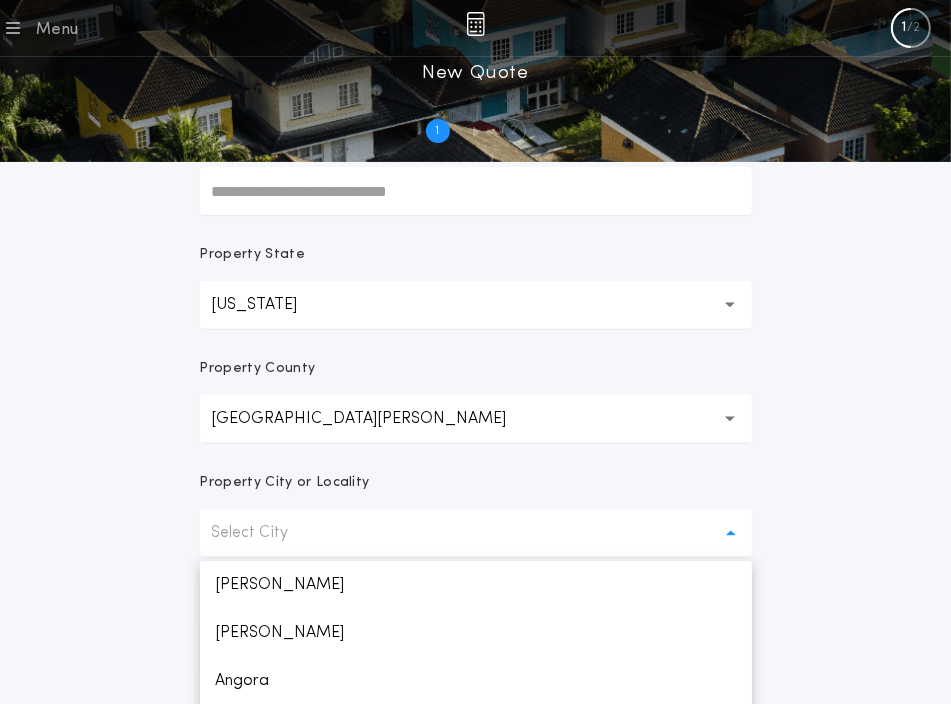 scroll, scrollTop: 1480, scrollLeft: 0, axis: vertical 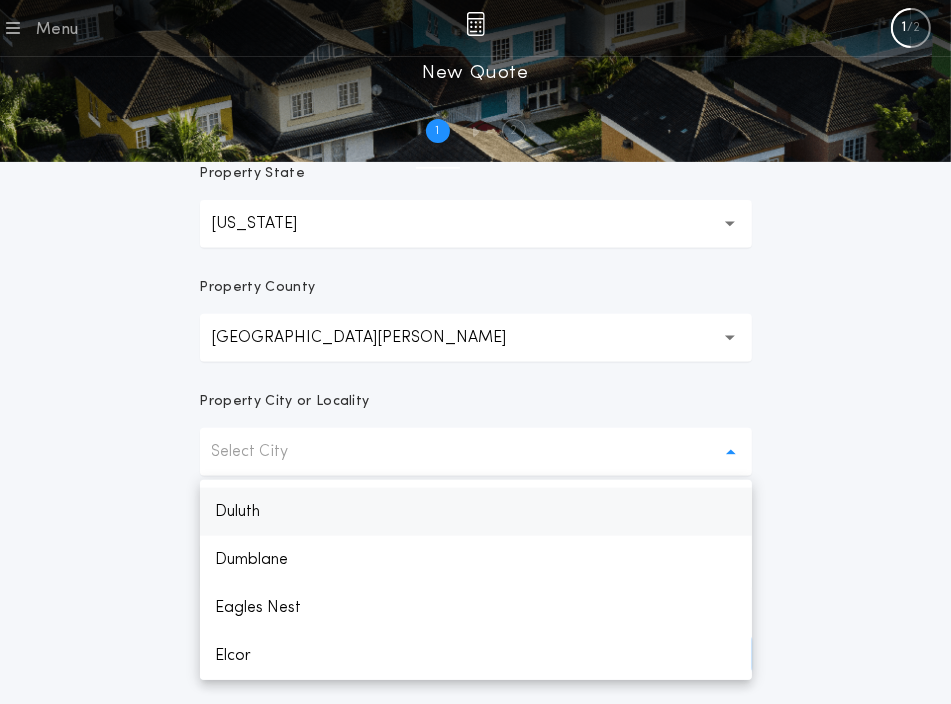 click on "Duluth" at bounding box center [476, 512] 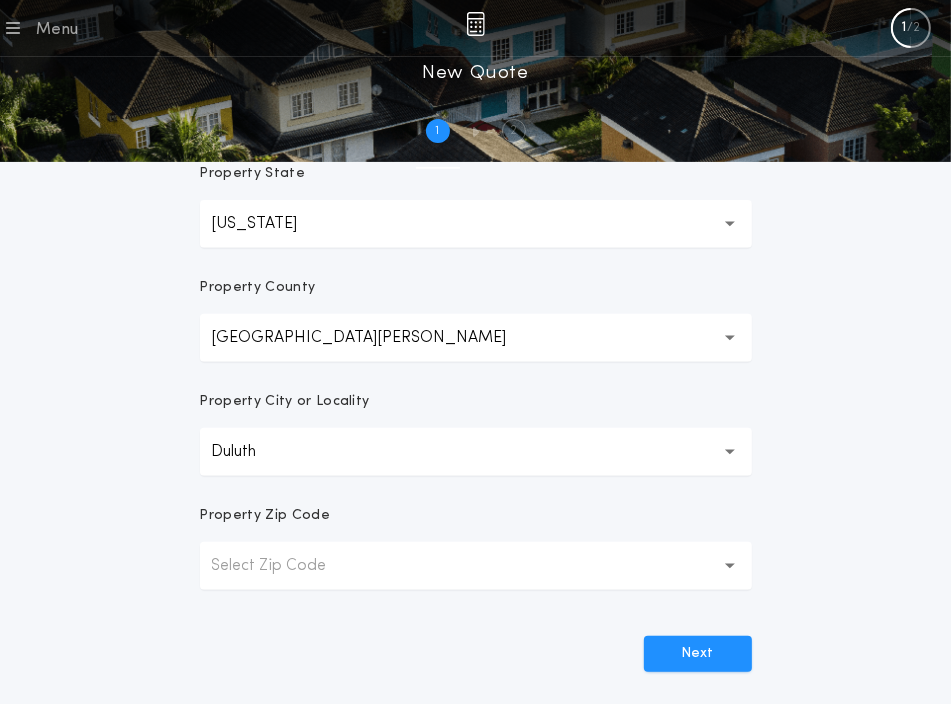 click on "Select Zip Code" at bounding box center (285, 566) 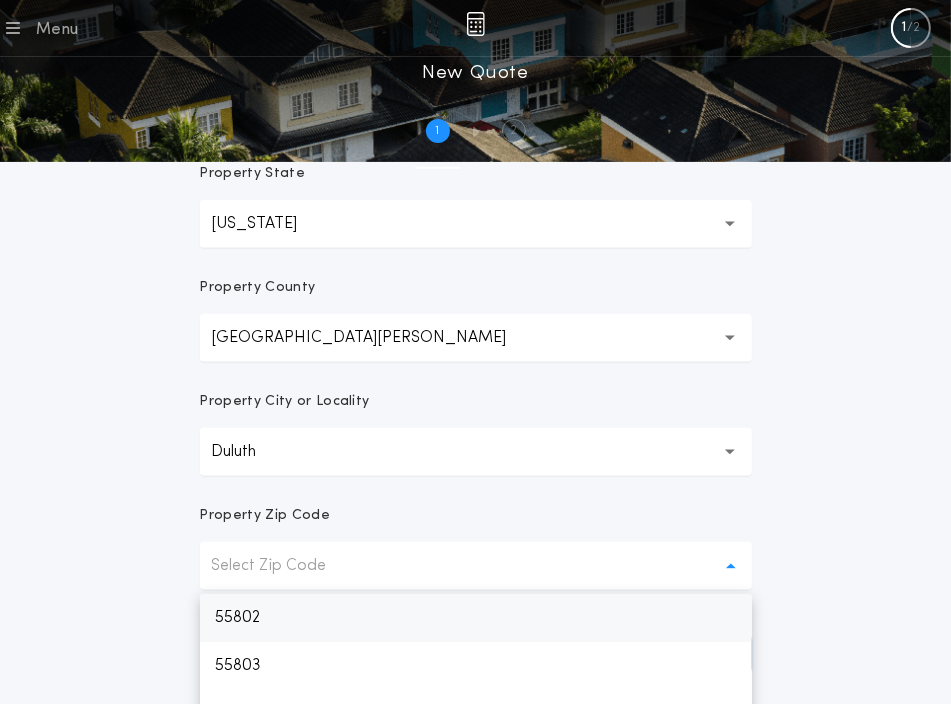 scroll, scrollTop: 428, scrollLeft: 0, axis: vertical 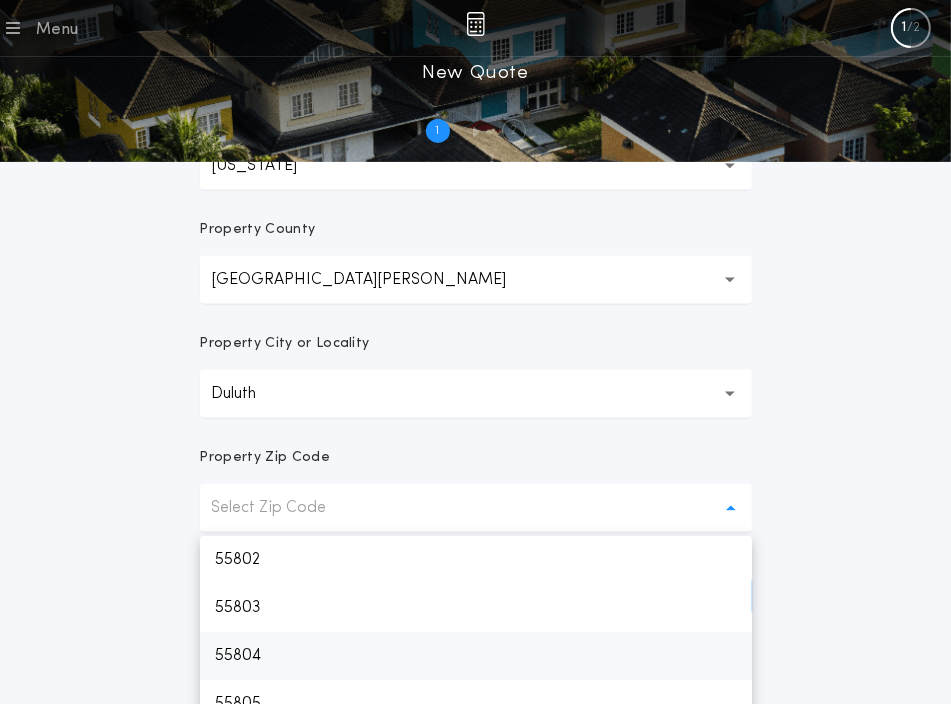 click on "55804" at bounding box center (476, 656) 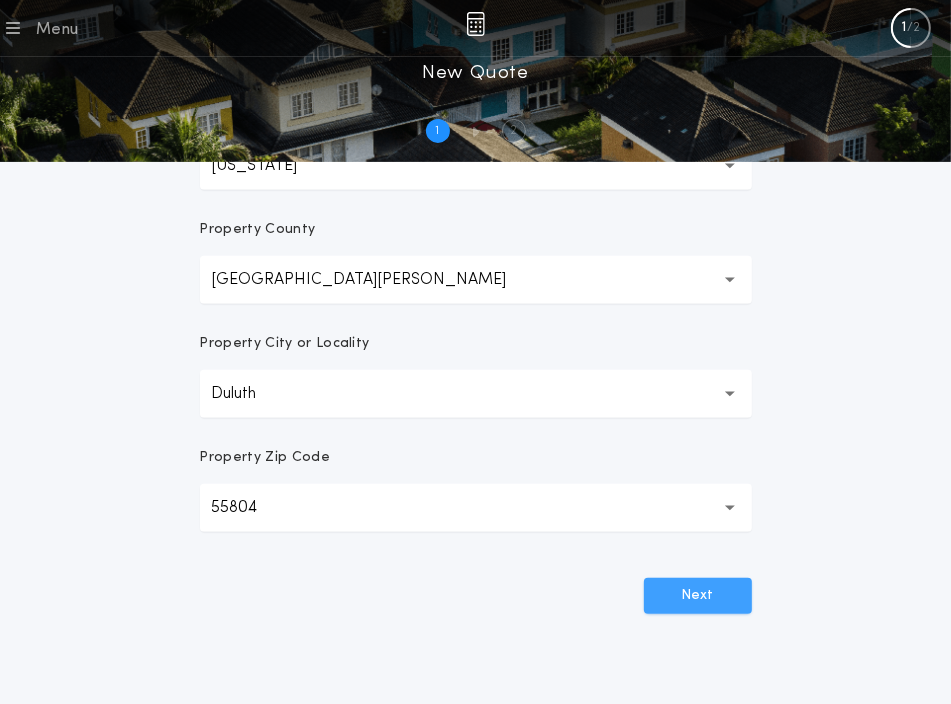 click on "Next" at bounding box center [698, 596] 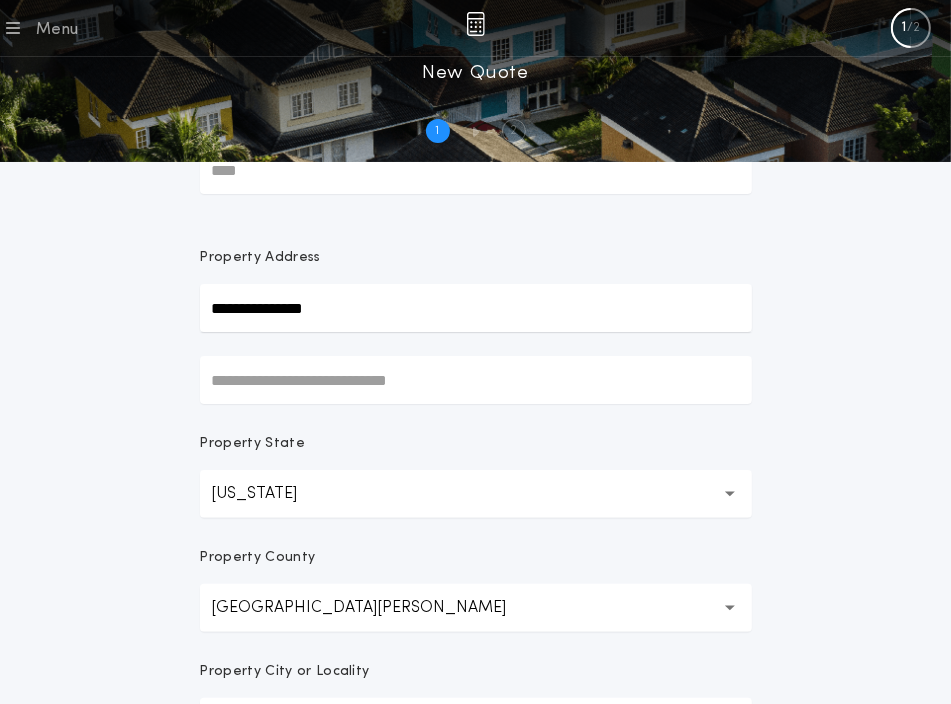 scroll, scrollTop: 0, scrollLeft: 0, axis: both 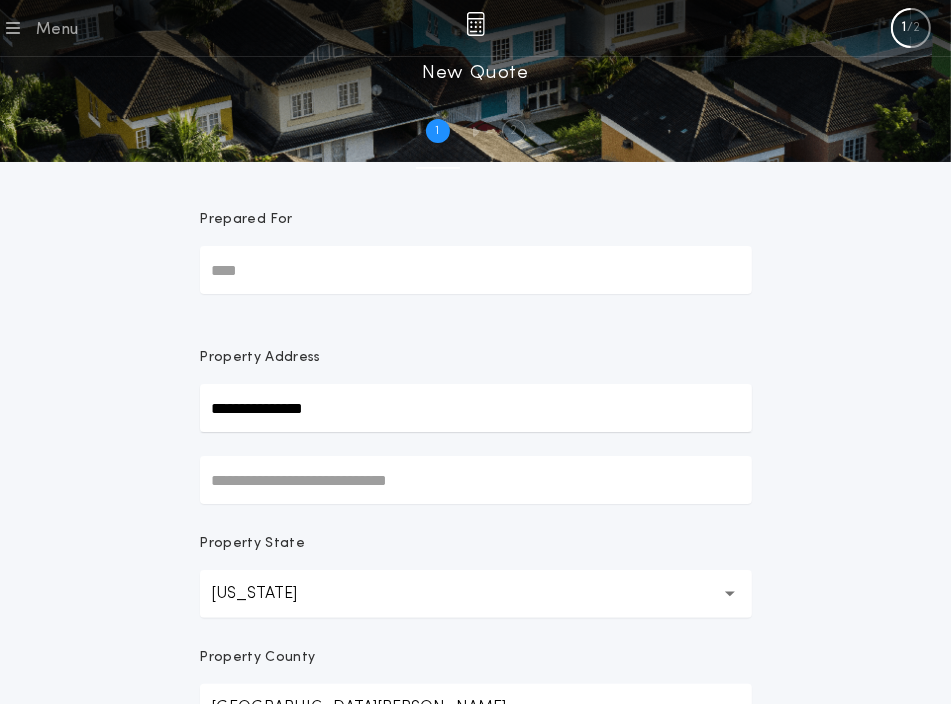 click on "Prepared For" at bounding box center (476, 270) 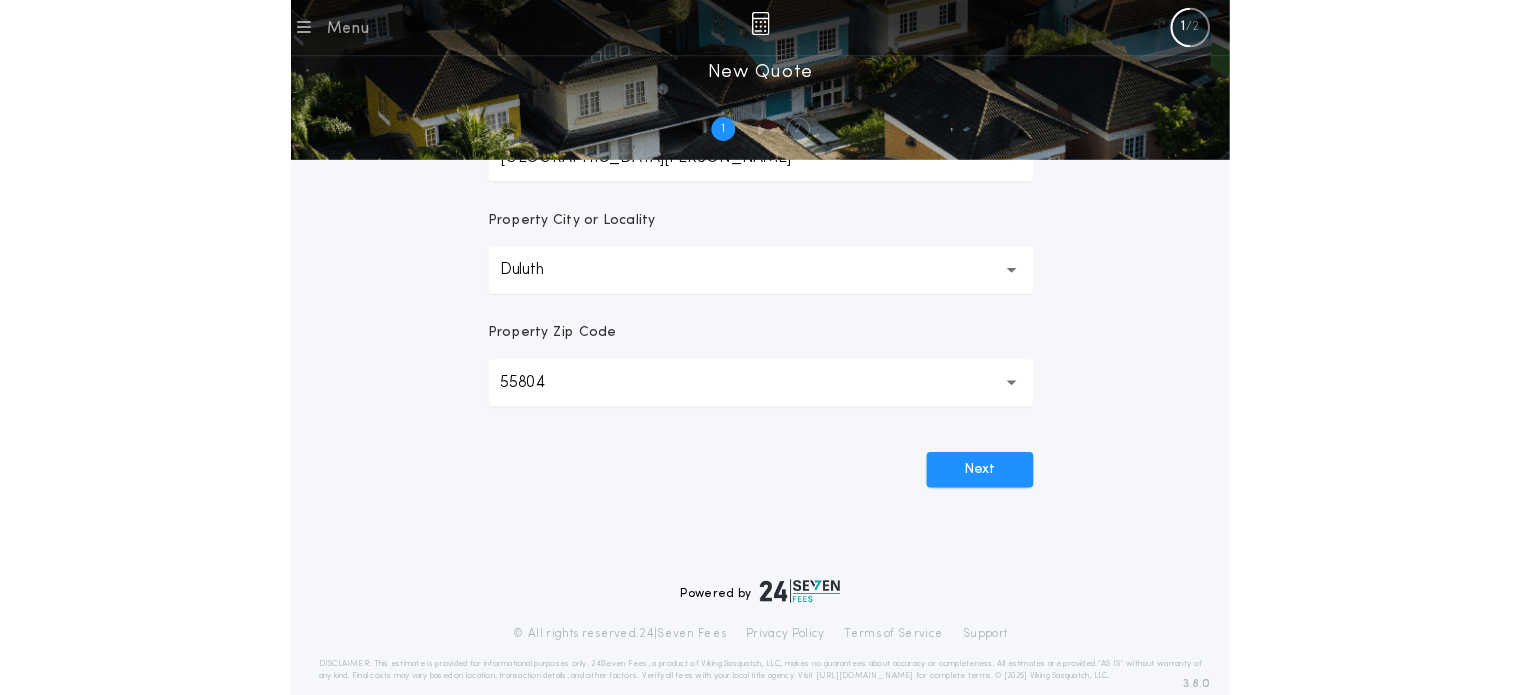 scroll, scrollTop: 562, scrollLeft: 0, axis: vertical 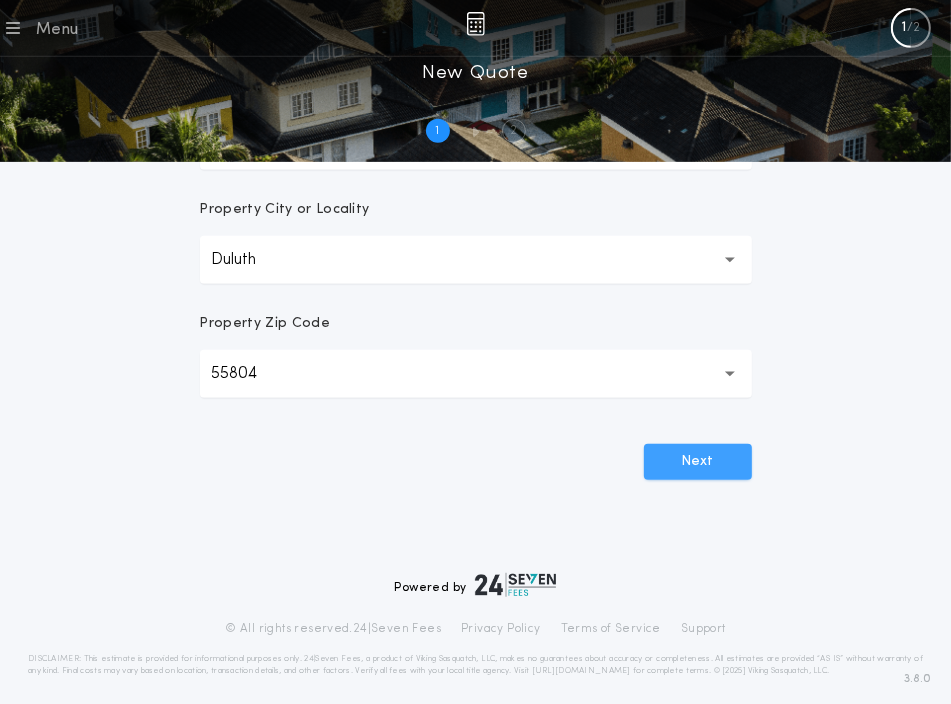 type on "**********" 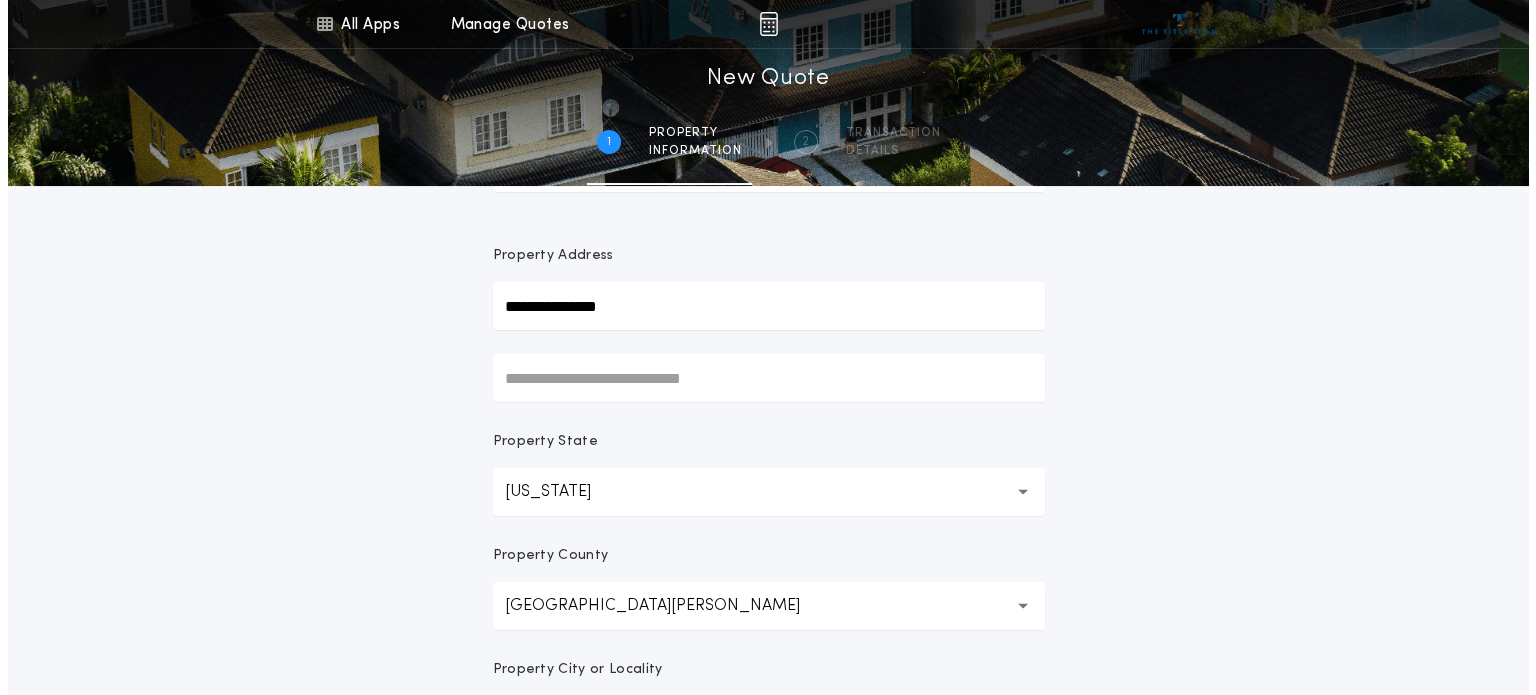 scroll, scrollTop: 0, scrollLeft: 0, axis: both 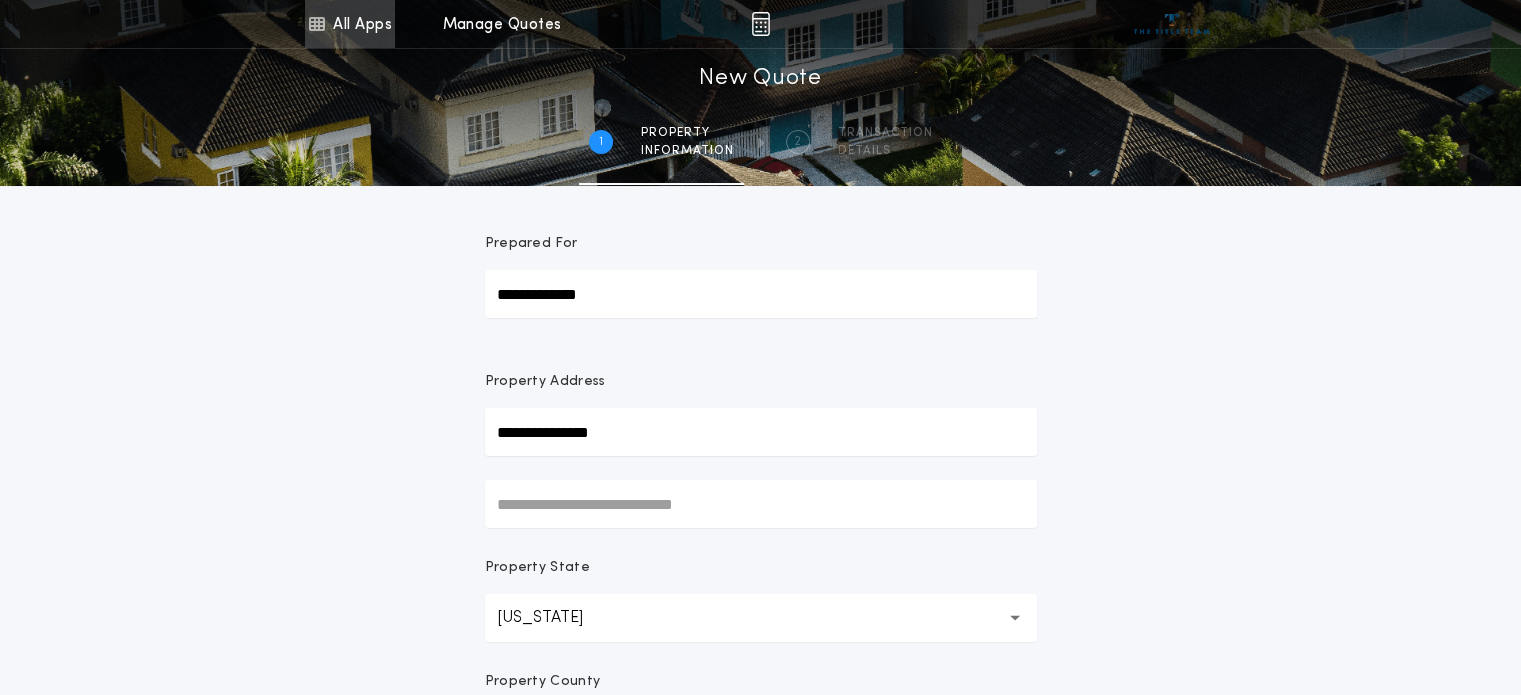 click on "All Apps" at bounding box center (350, 24) 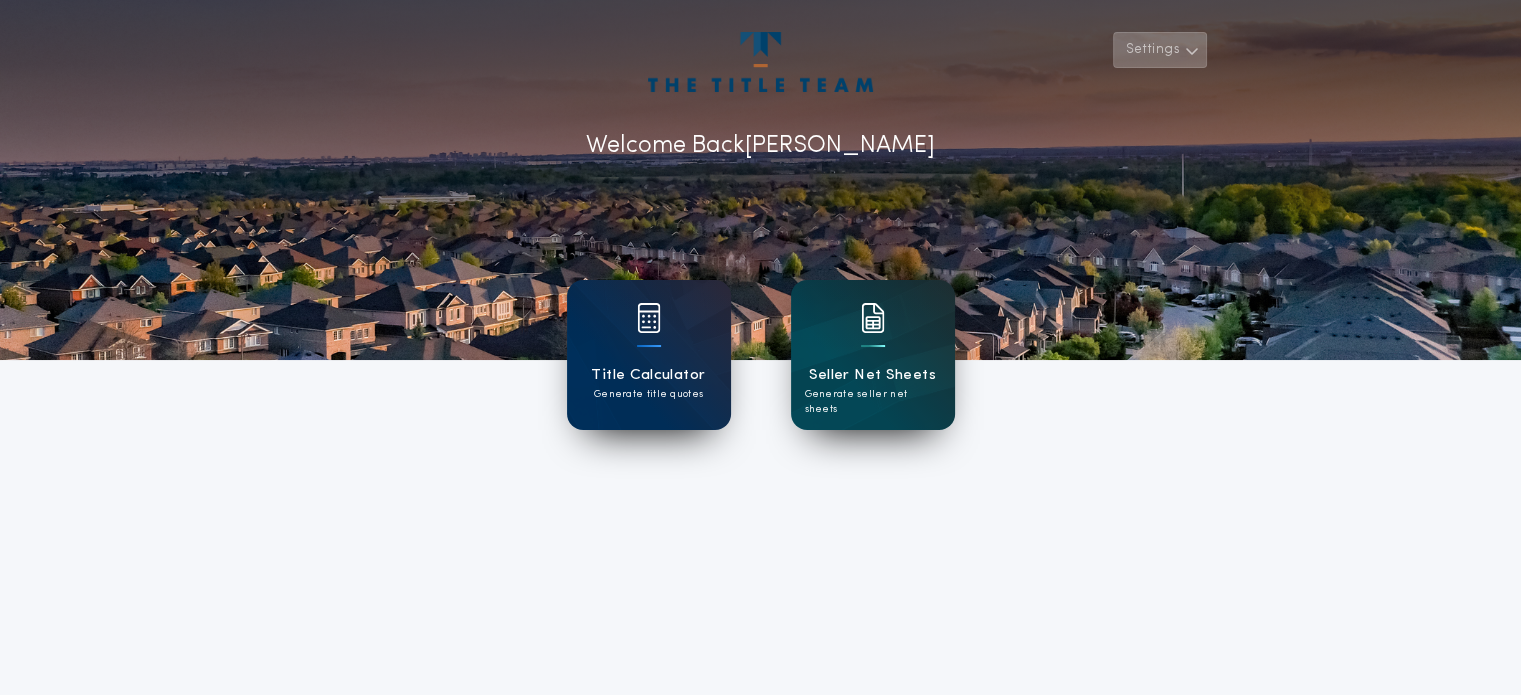 click on "Settings" at bounding box center [1160, 50] 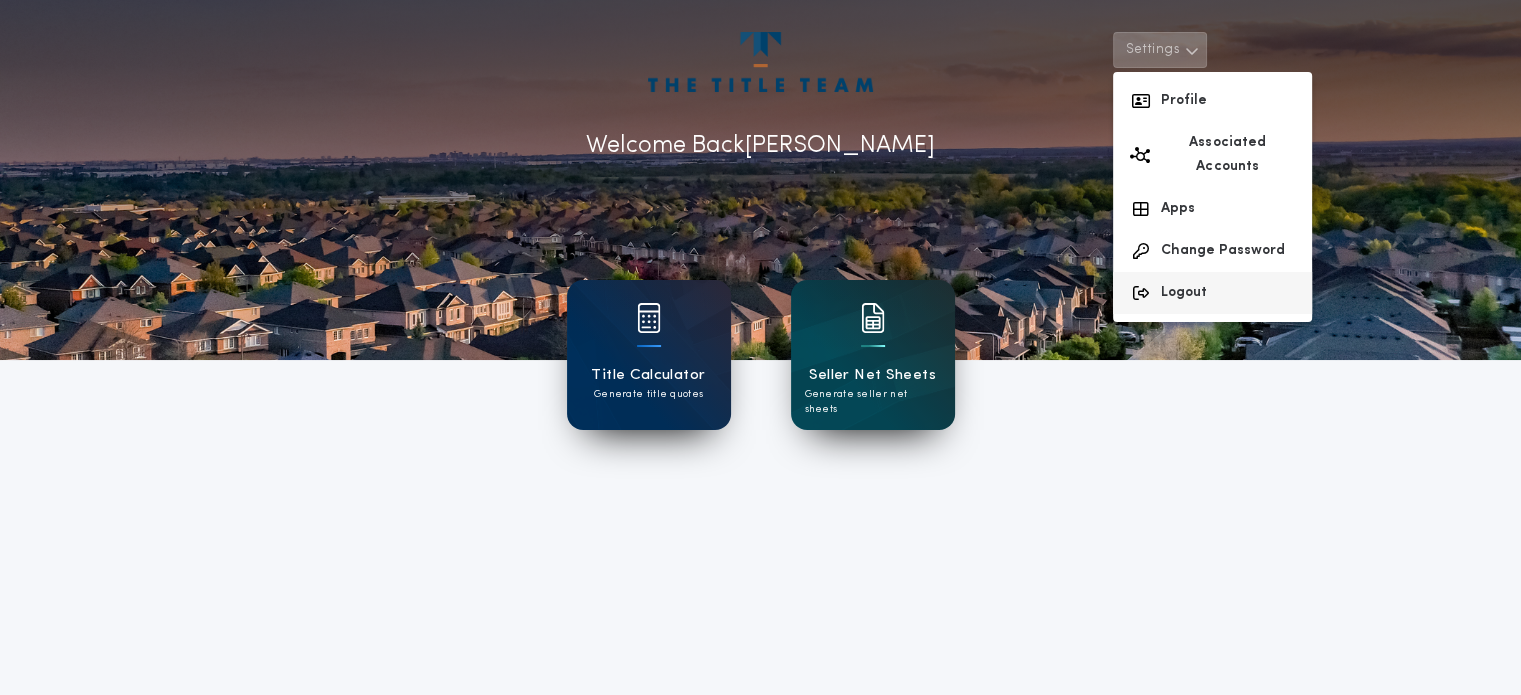 click on "Logout" at bounding box center [1212, 293] 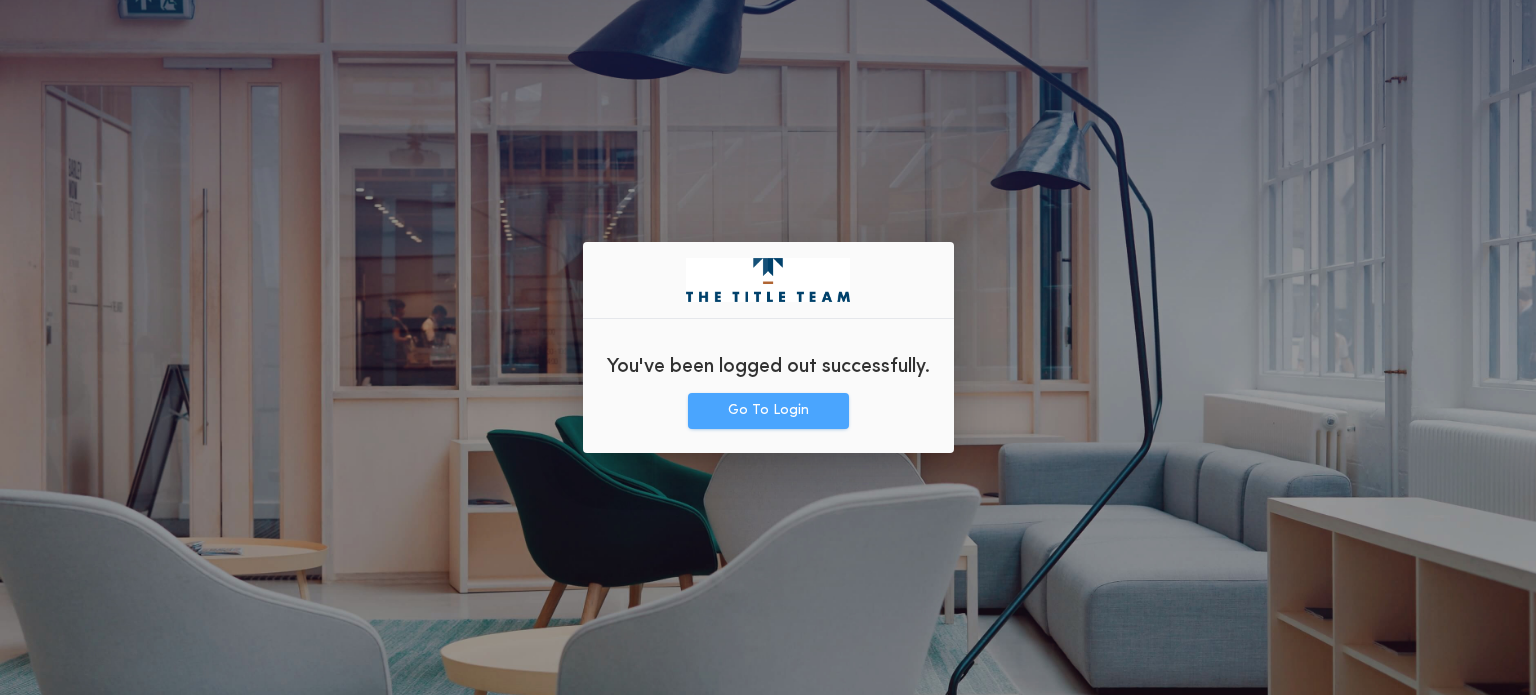 click on "Go To Login" at bounding box center [768, 411] 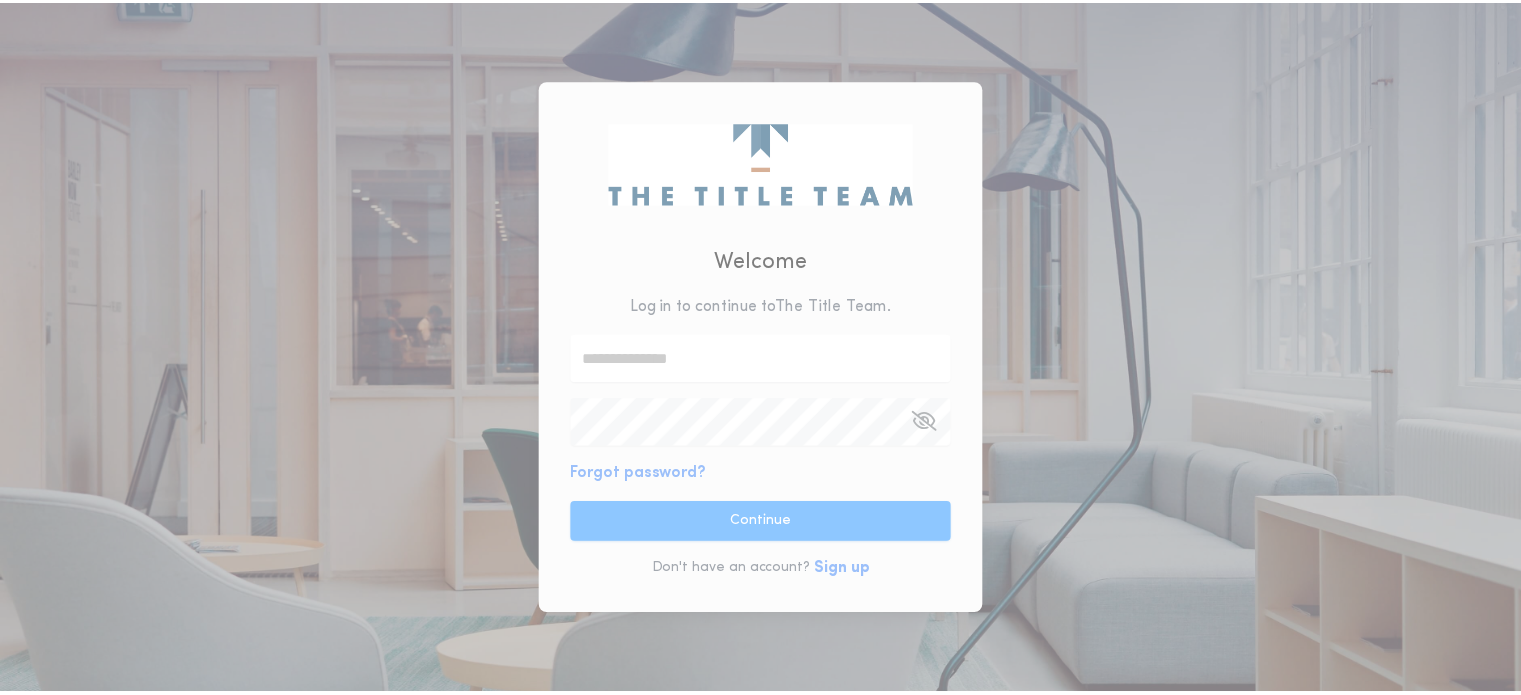 scroll, scrollTop: 0, scrollLeft: 0, axis: both 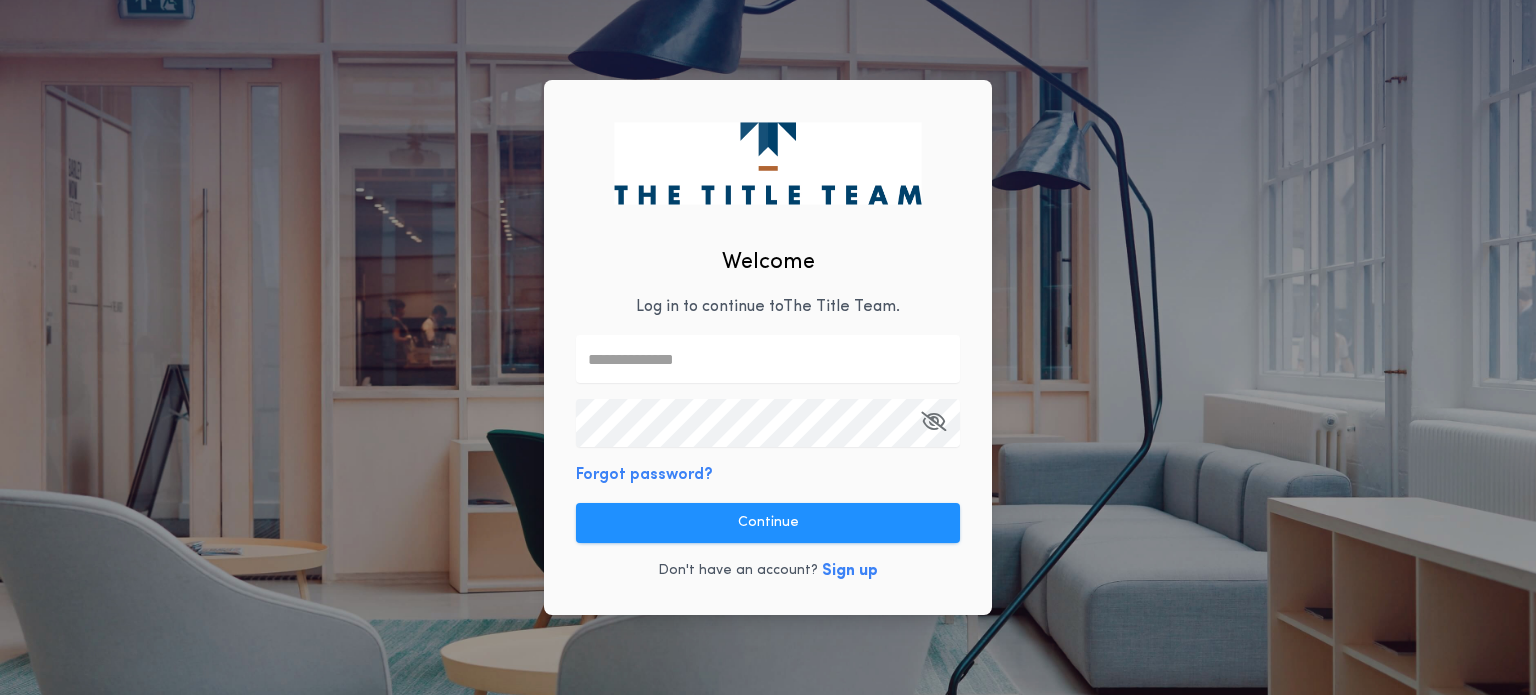 click at bounding box center [768, 359] 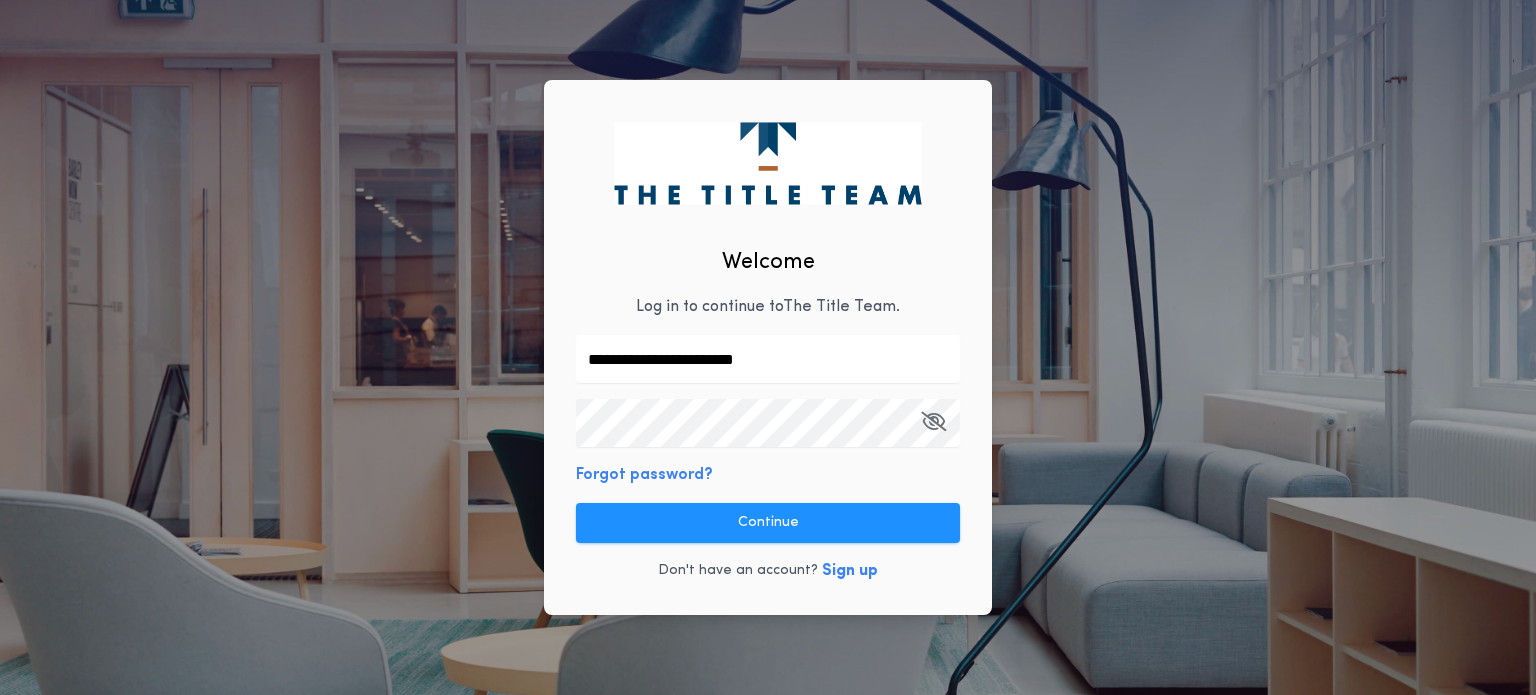 type on "**********" 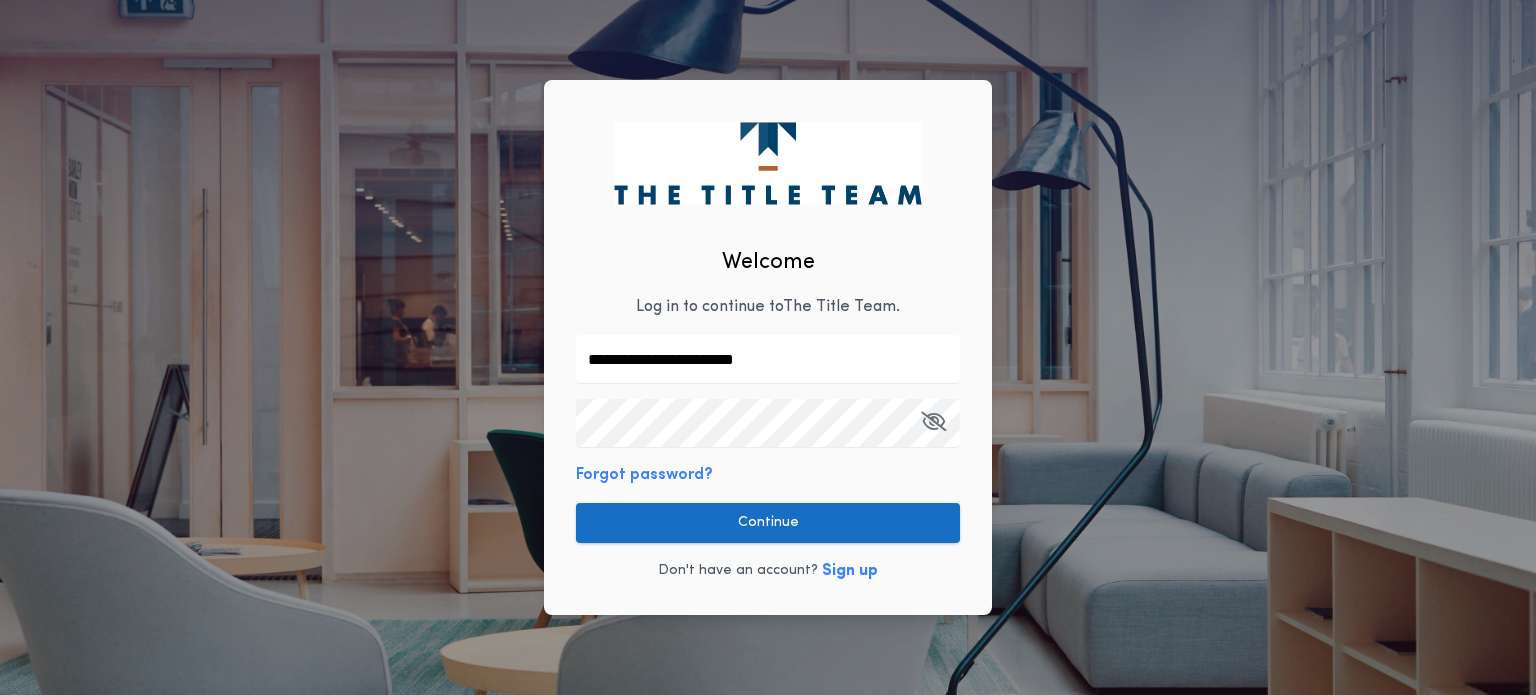 click on "Continue" at bounding box center [768, 523] 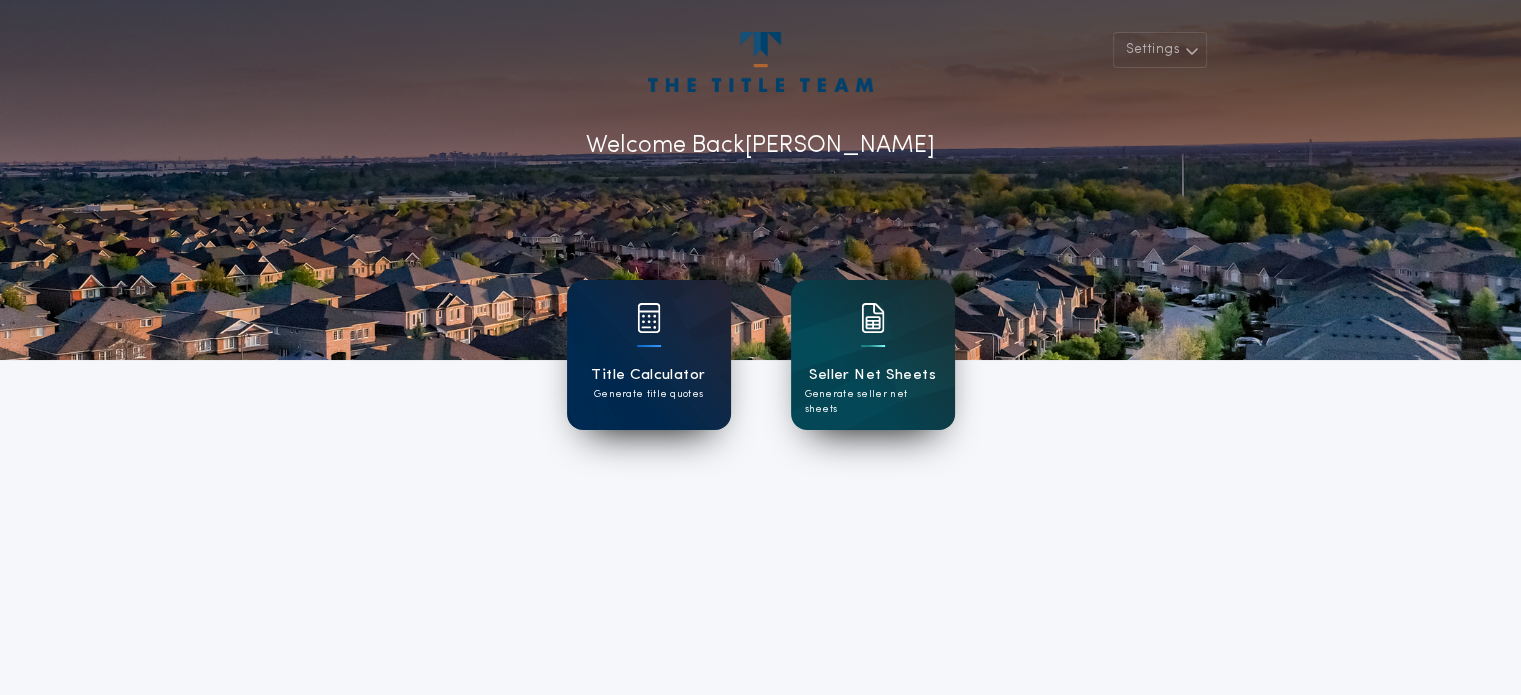 click on "Title Calculator" at bounding box center (648, 375) 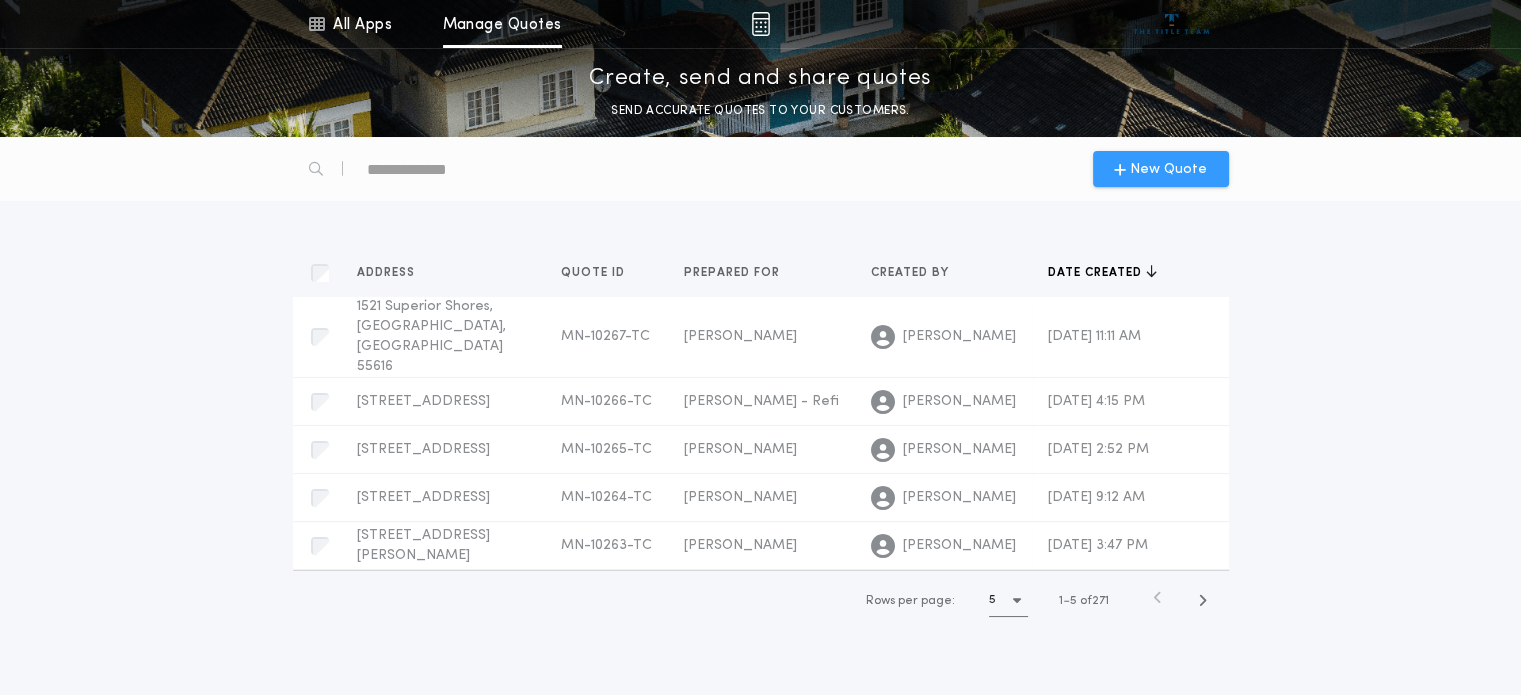 click on "New Quote" at bounding box center (1168, 169) 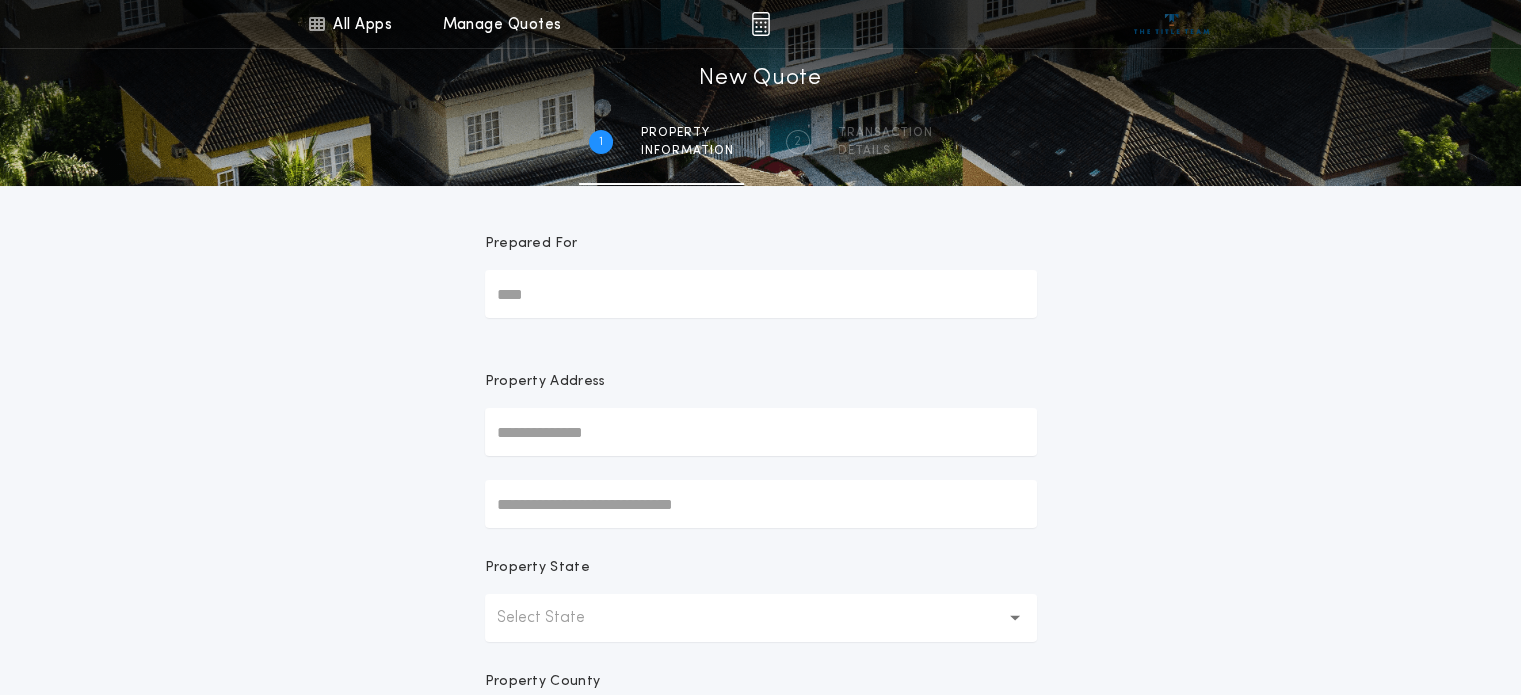 click on "Prepared For" at bounding box center [761, 294] 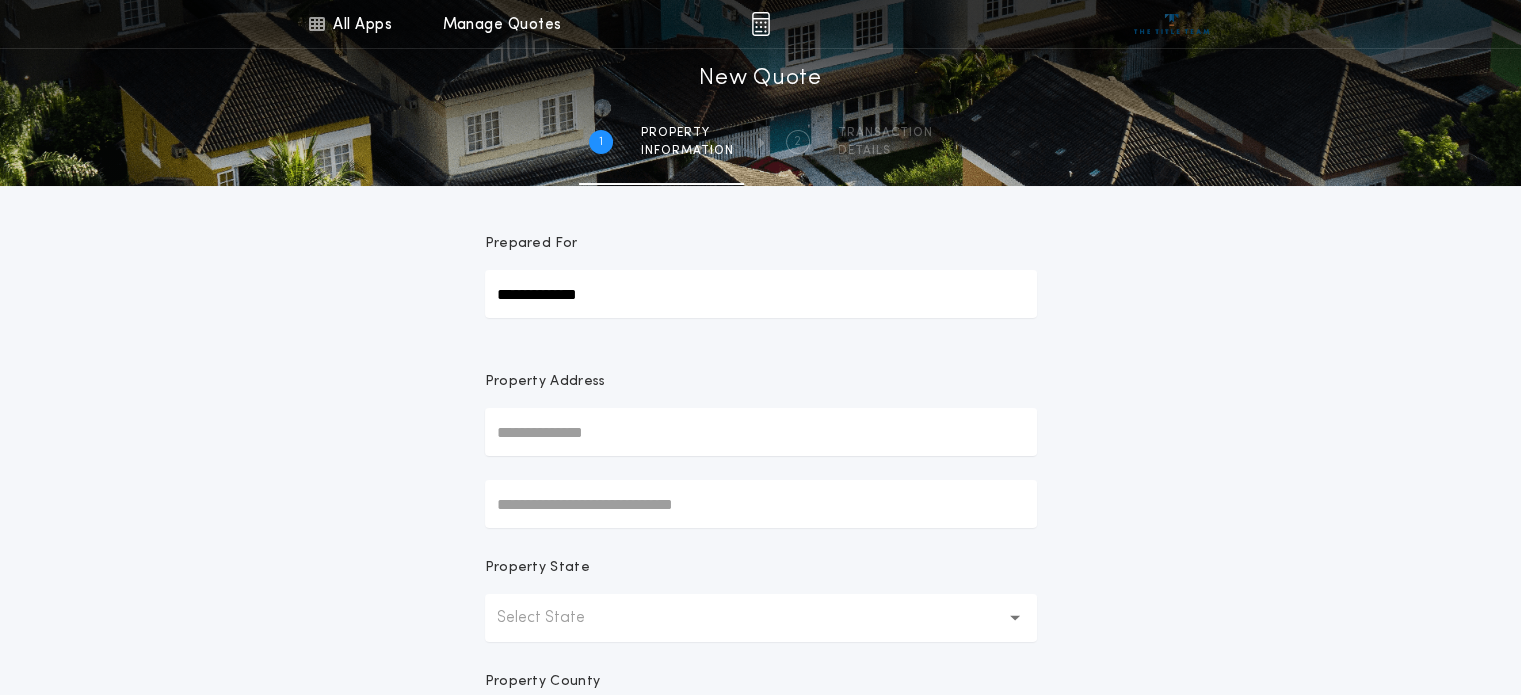 type on "**********" 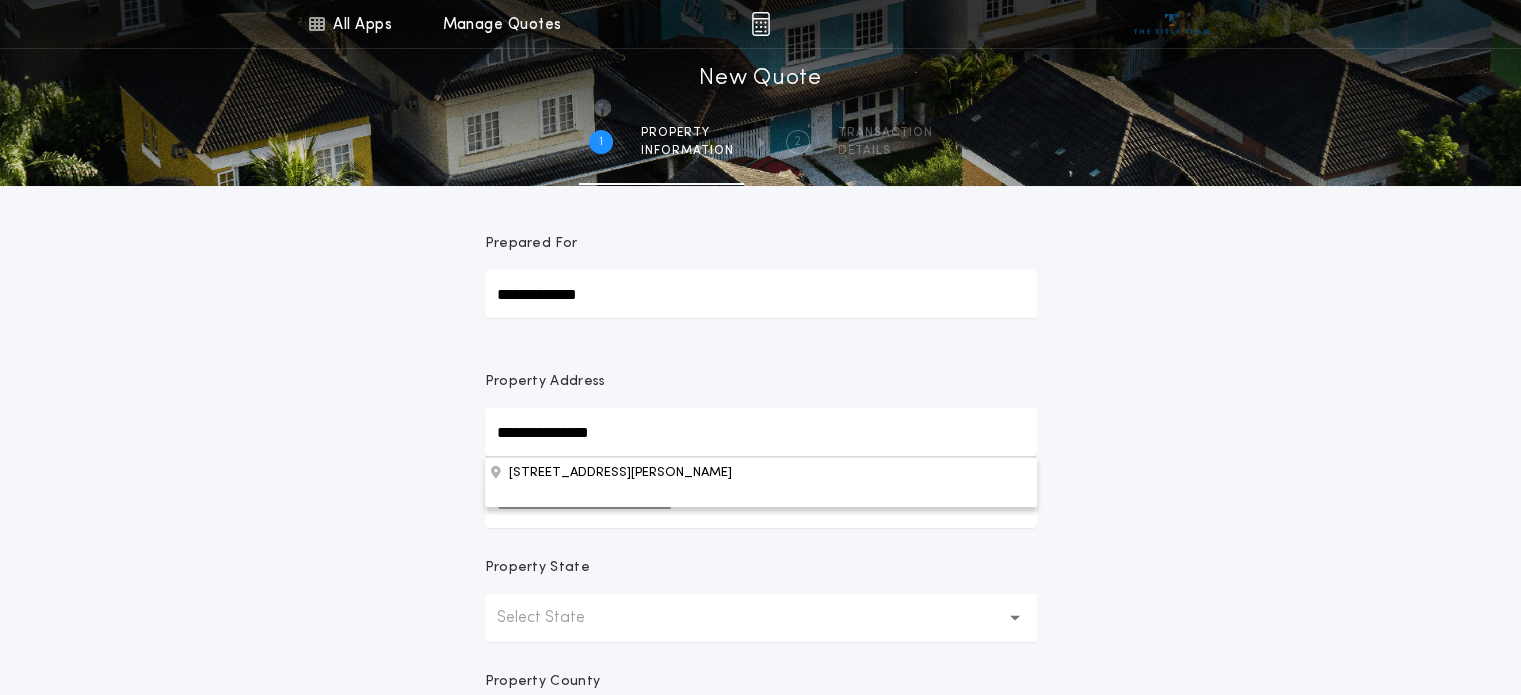 type on "**********" 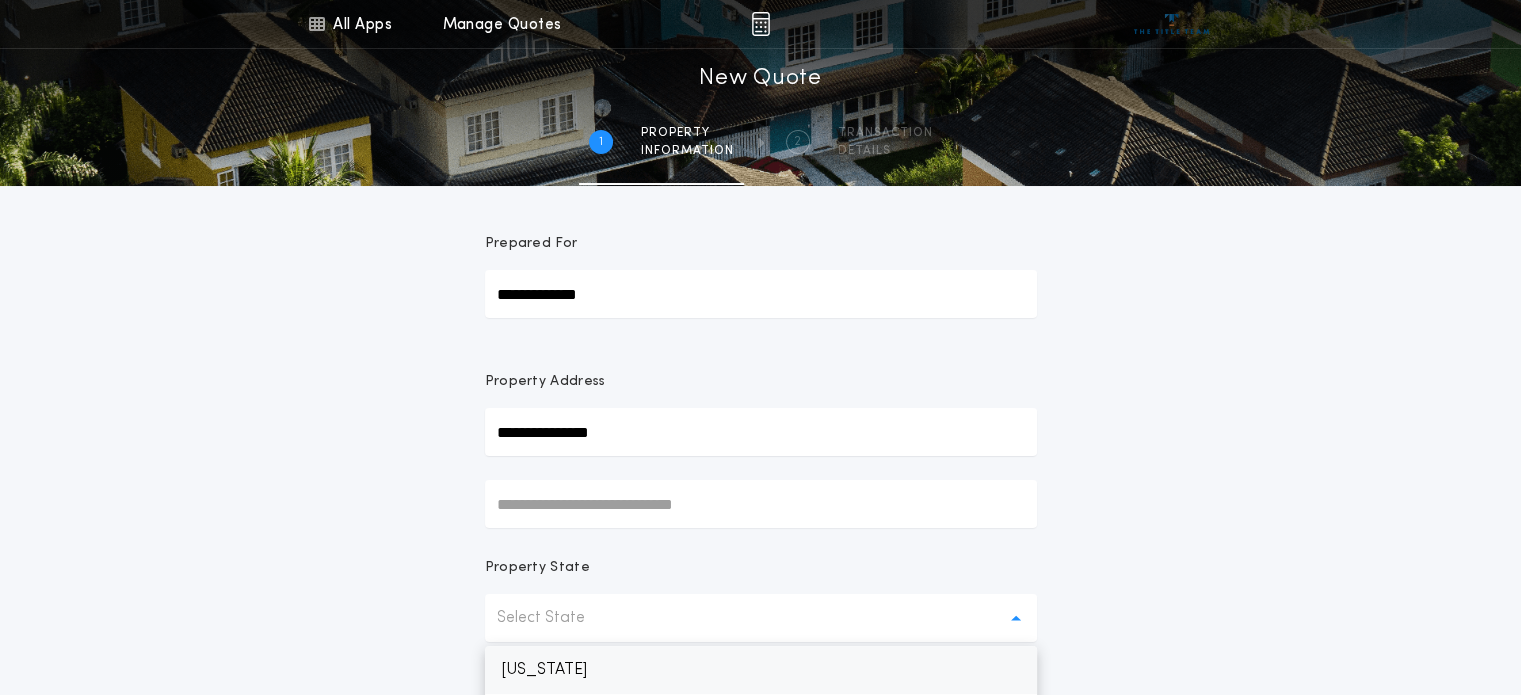 click on "[US_STATE]" at bounding box center [761, 670] 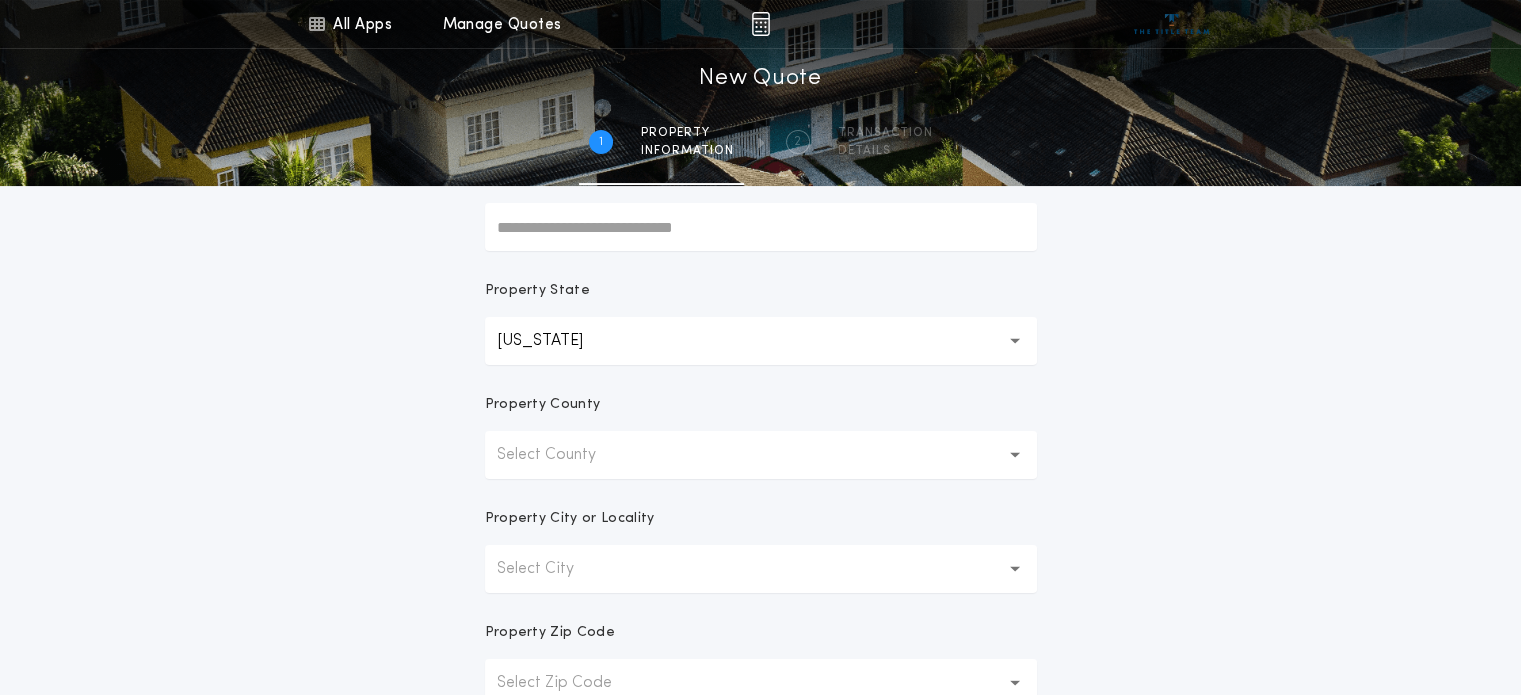 scroll, scrollTop: 313, scrollLeft: 0, axis: vertical 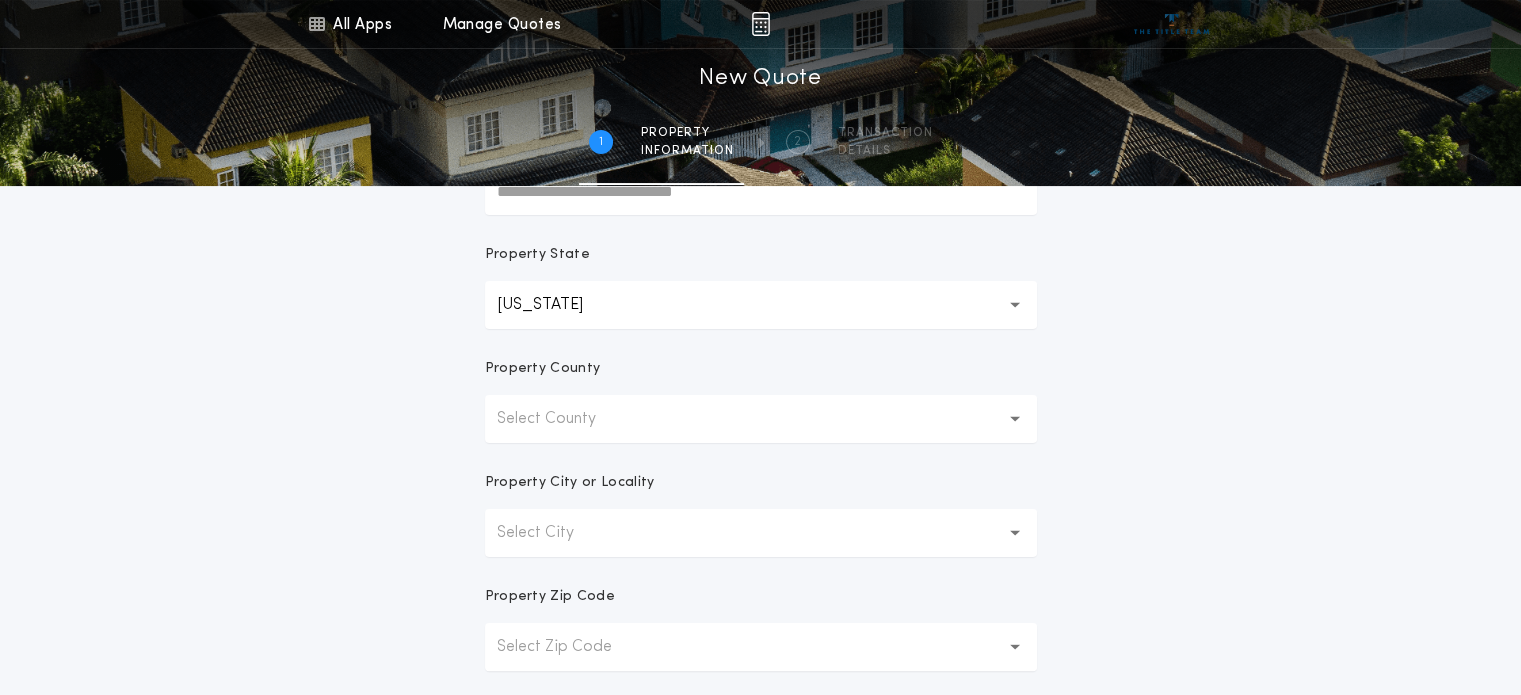 click on "Select County" at bounding box center [761, 419] 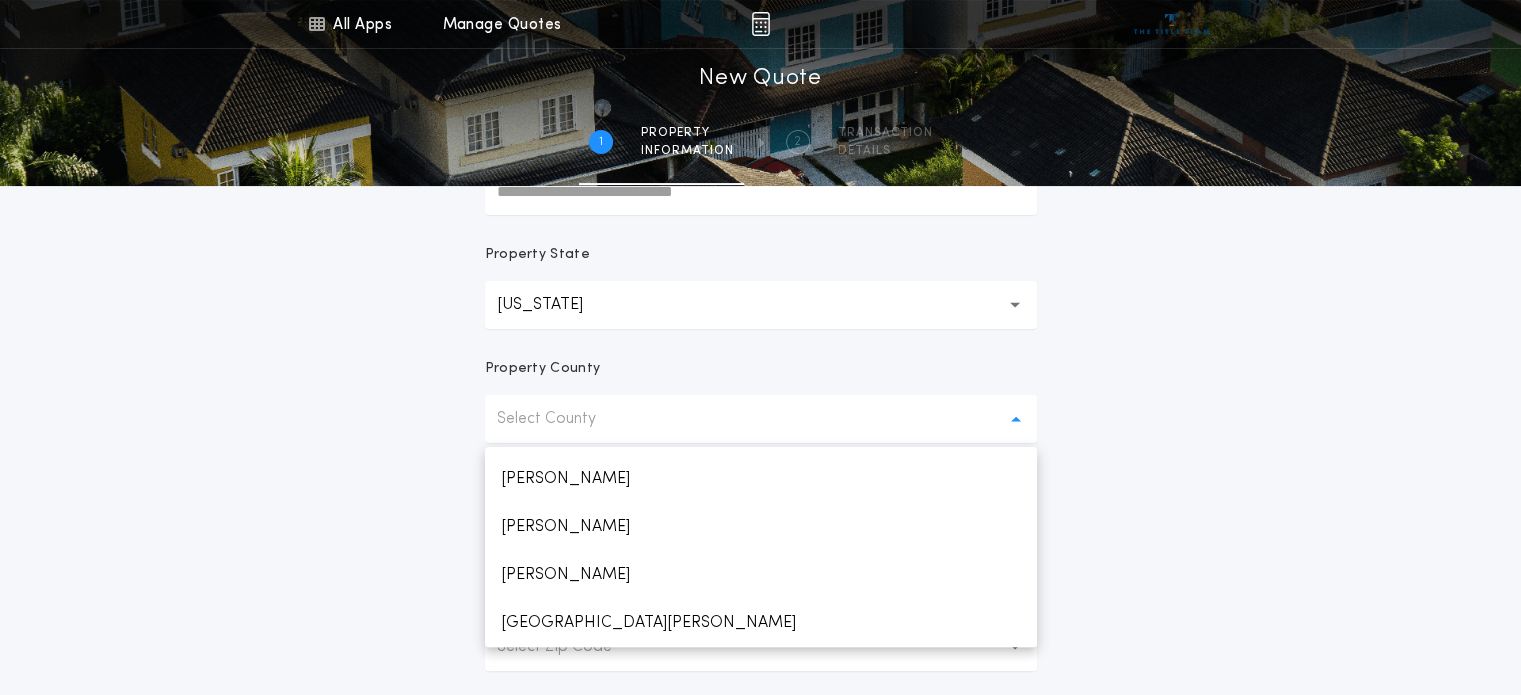 scroll, scrollTop: 3304, scrollLeft: 0, axis: vertical 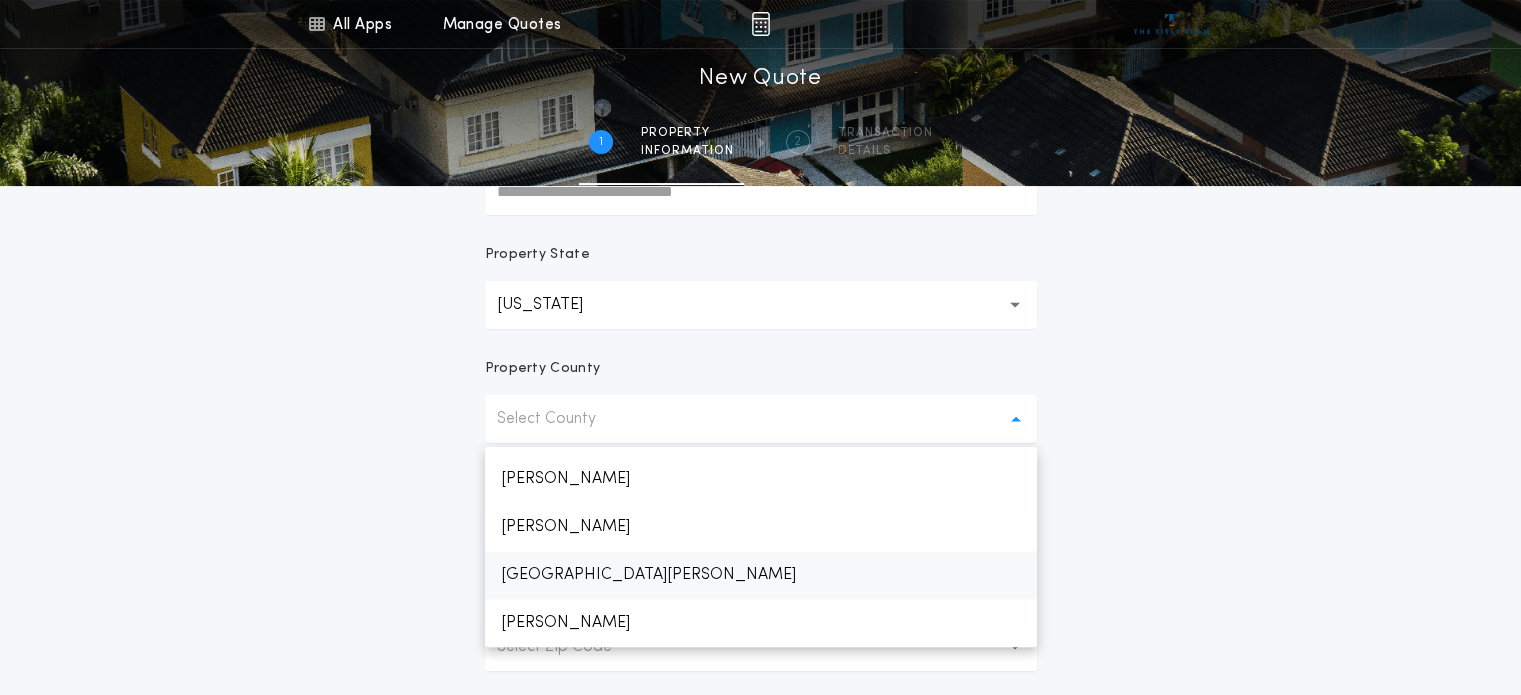 click on "[GEOGRAPHIC_DATA][PERSON_NAME]" at bounding box center [761, 575] 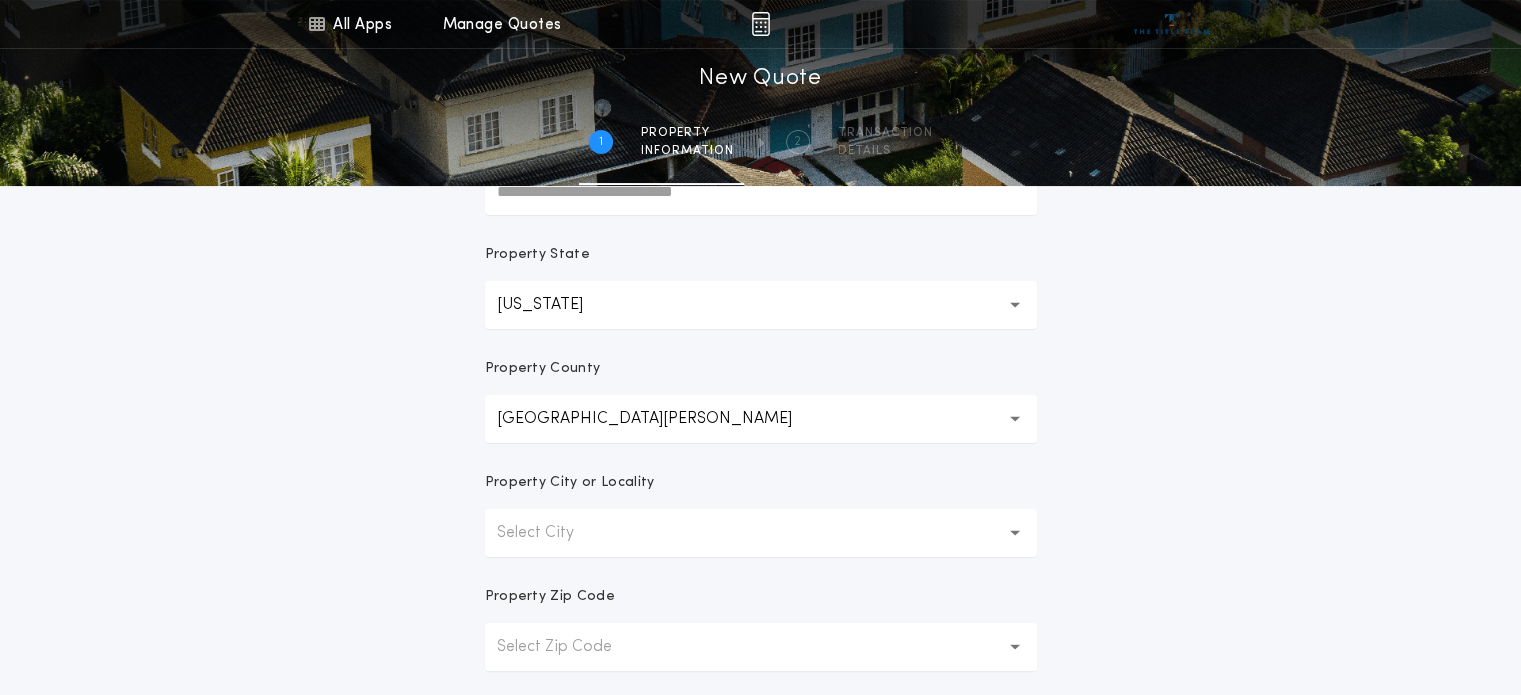 click on "Select City" at bounding box center (761, 533) 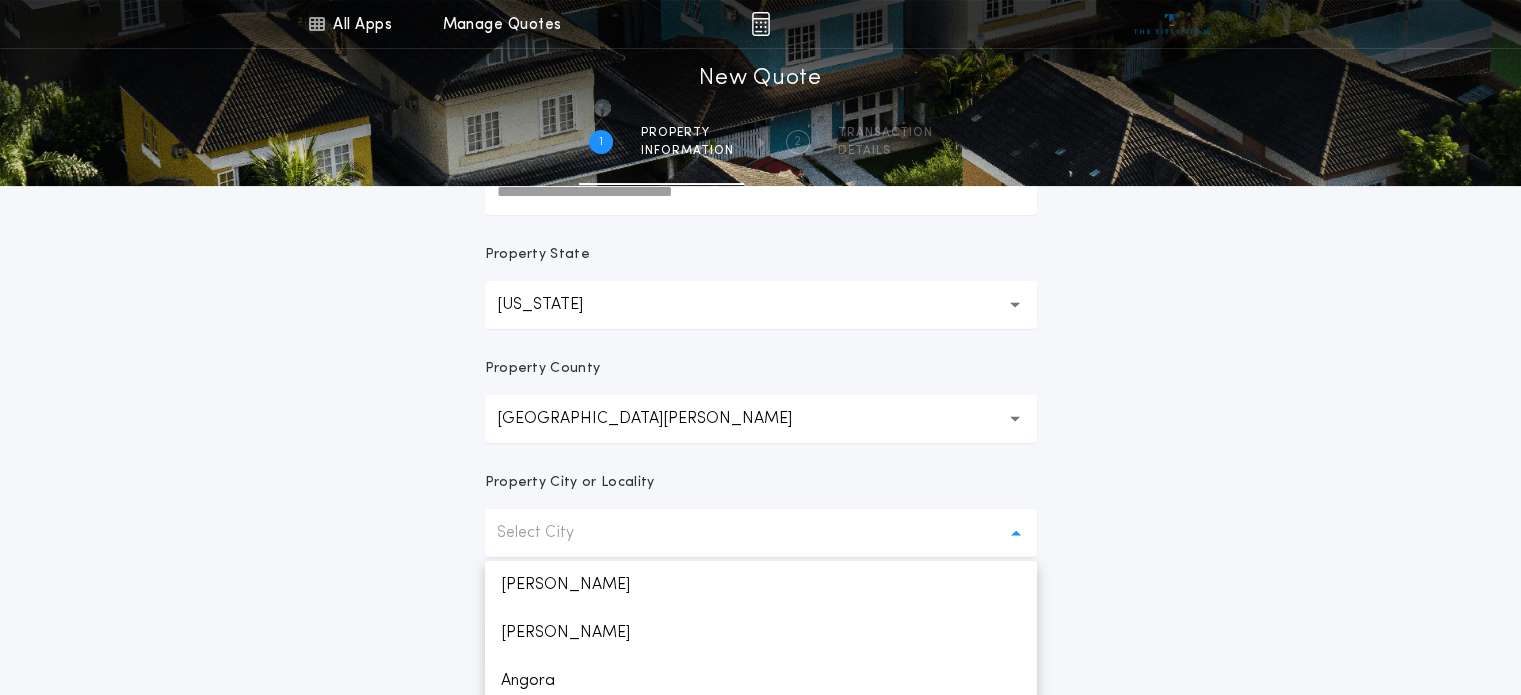 scroll, scrollTop: 1480, scrollLeft: 0, axis: vertical 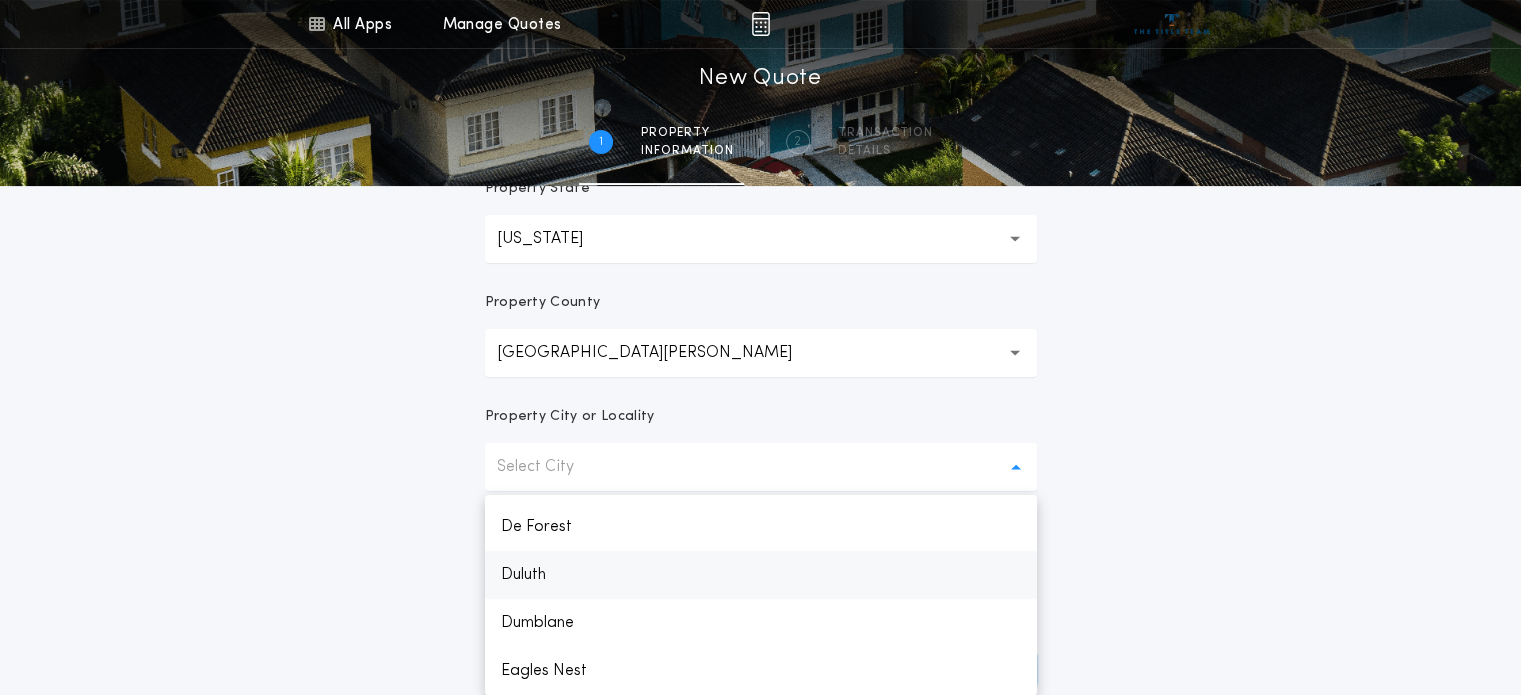 click on "Duluth" at bounding box center (761, 575) 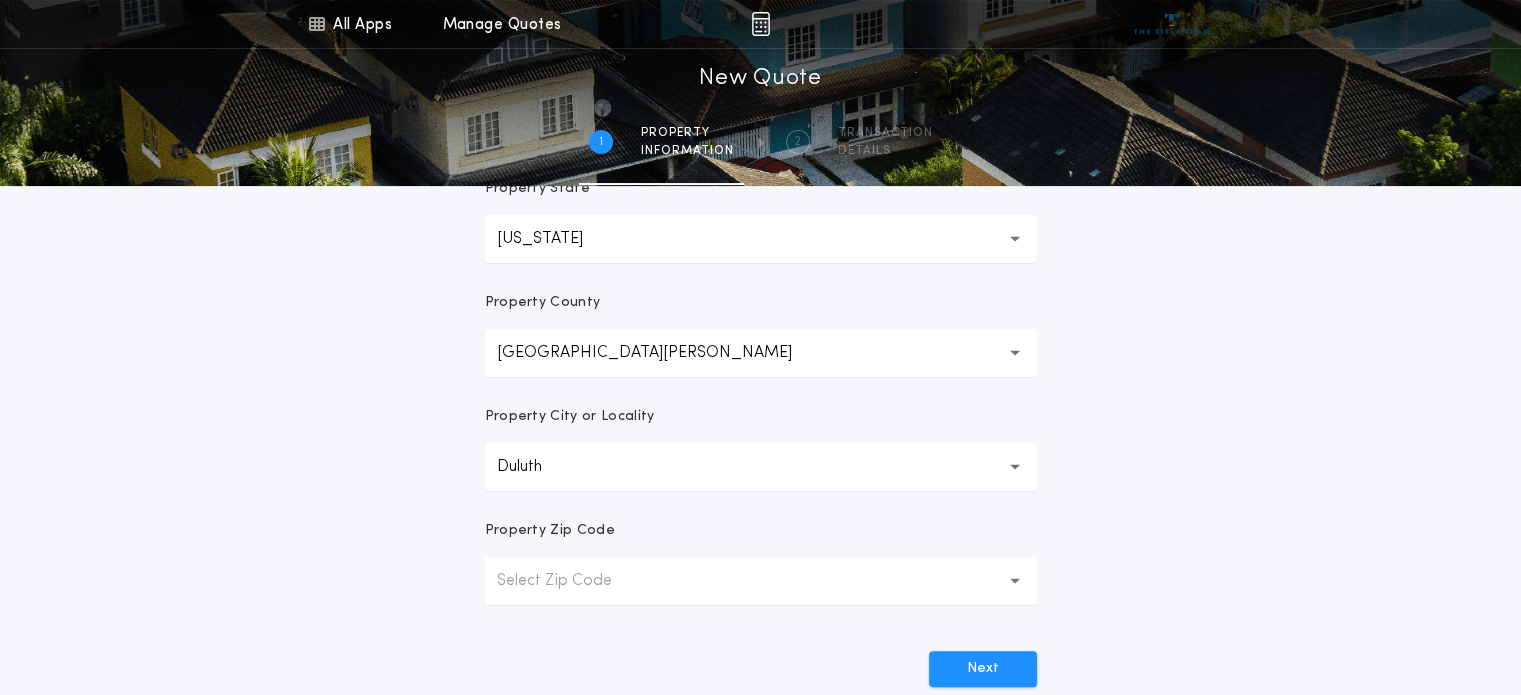 click on "Select Zip Code" at bounding box center [570, 581] 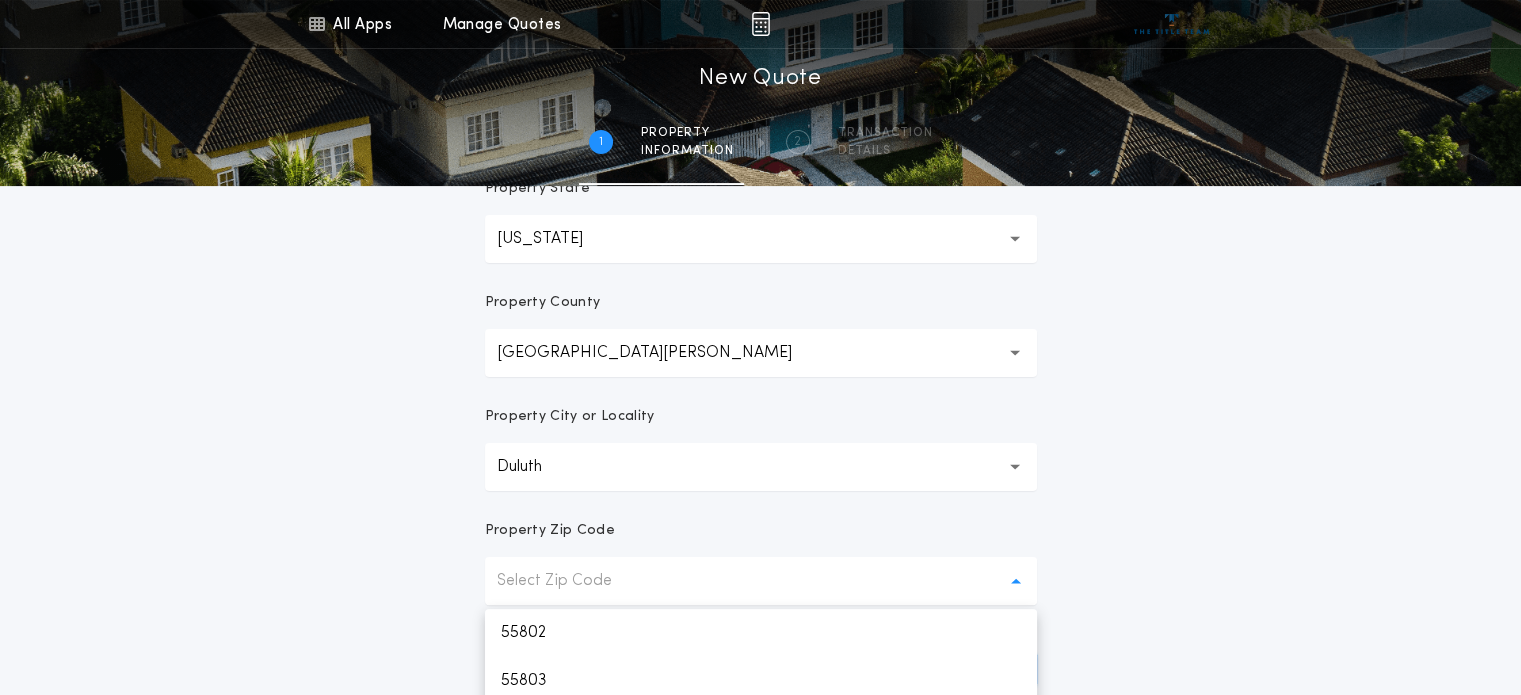 scroll, scrollTop: 436, scrollLeft: 0, axis: vertical 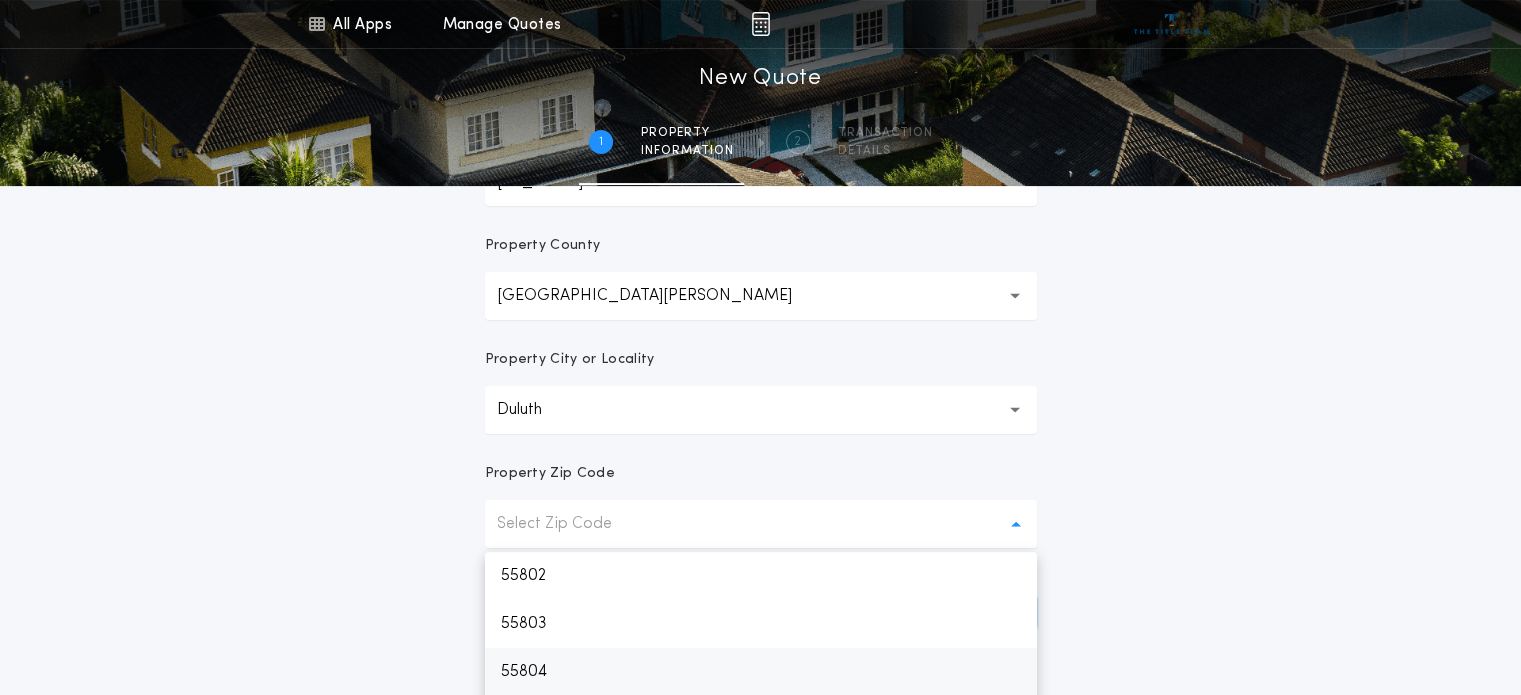 click on "55804" at bounding box center (761, 672) 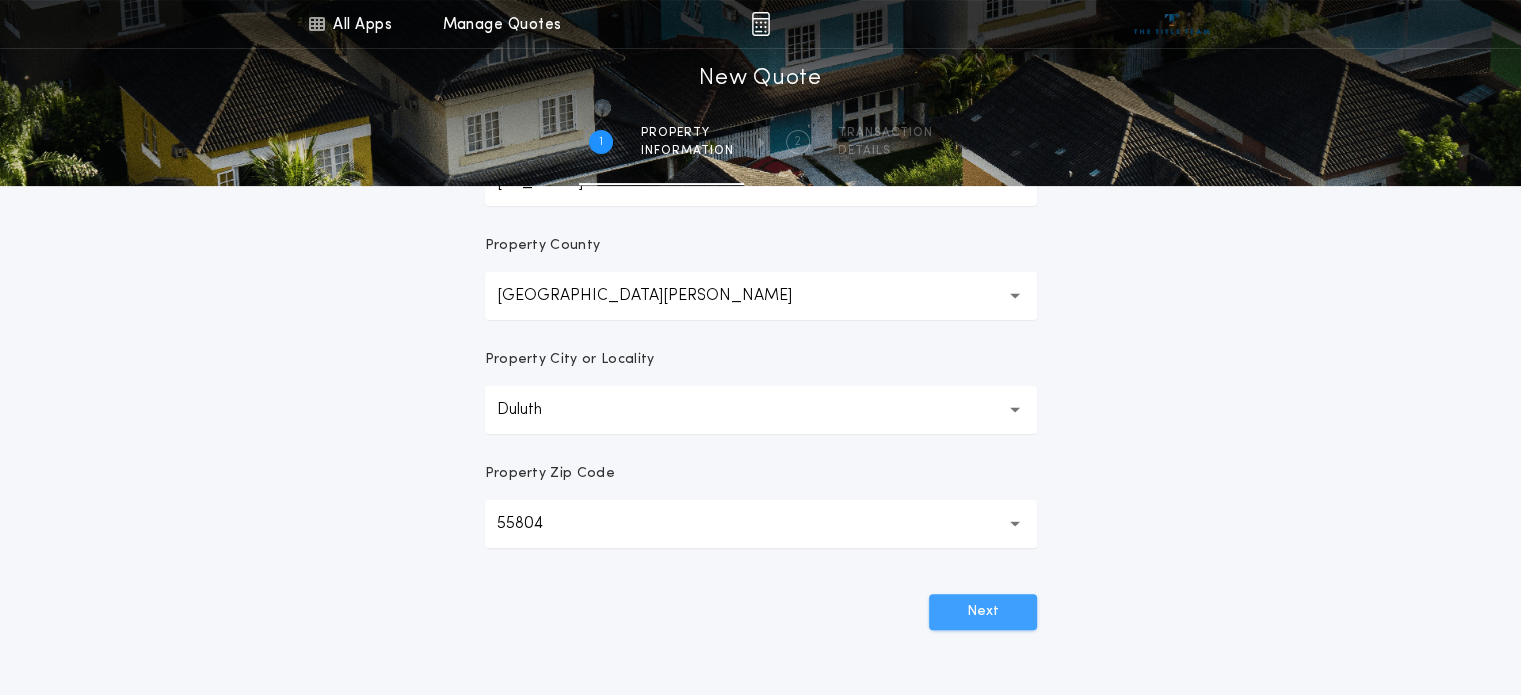 click on "Next" at bounding box center (983, 612) 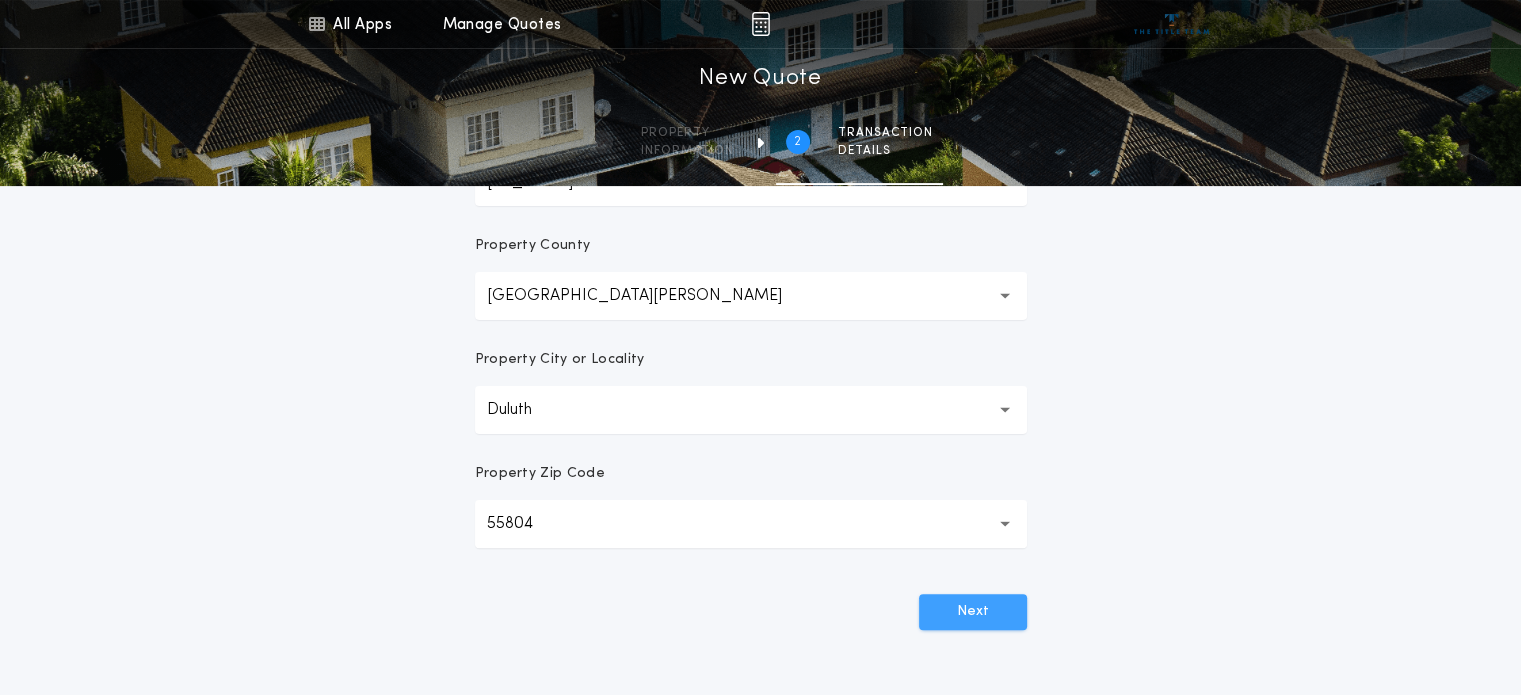 scroll, scrollTop: 407, scrollLeft: 0, axis: vertical 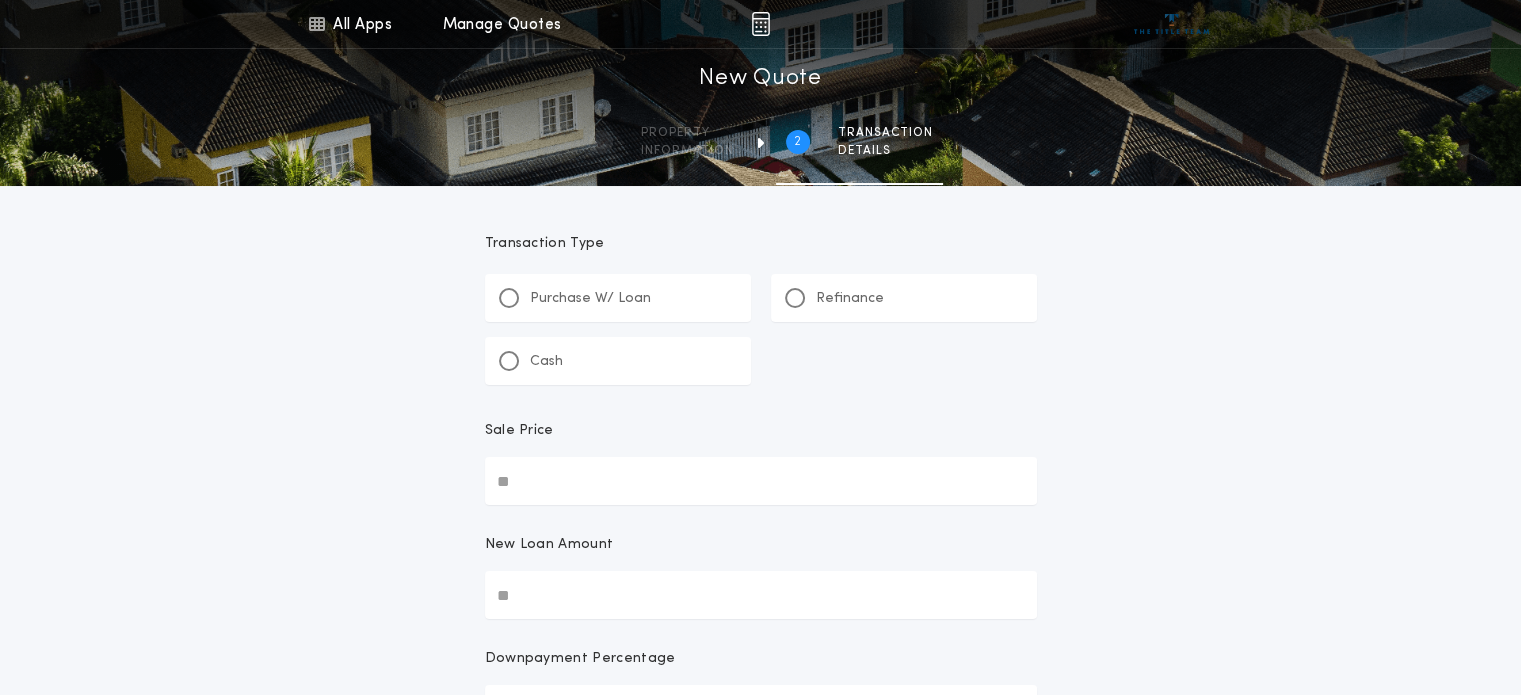 click on "Refinance" at bounding box center [834, 298] 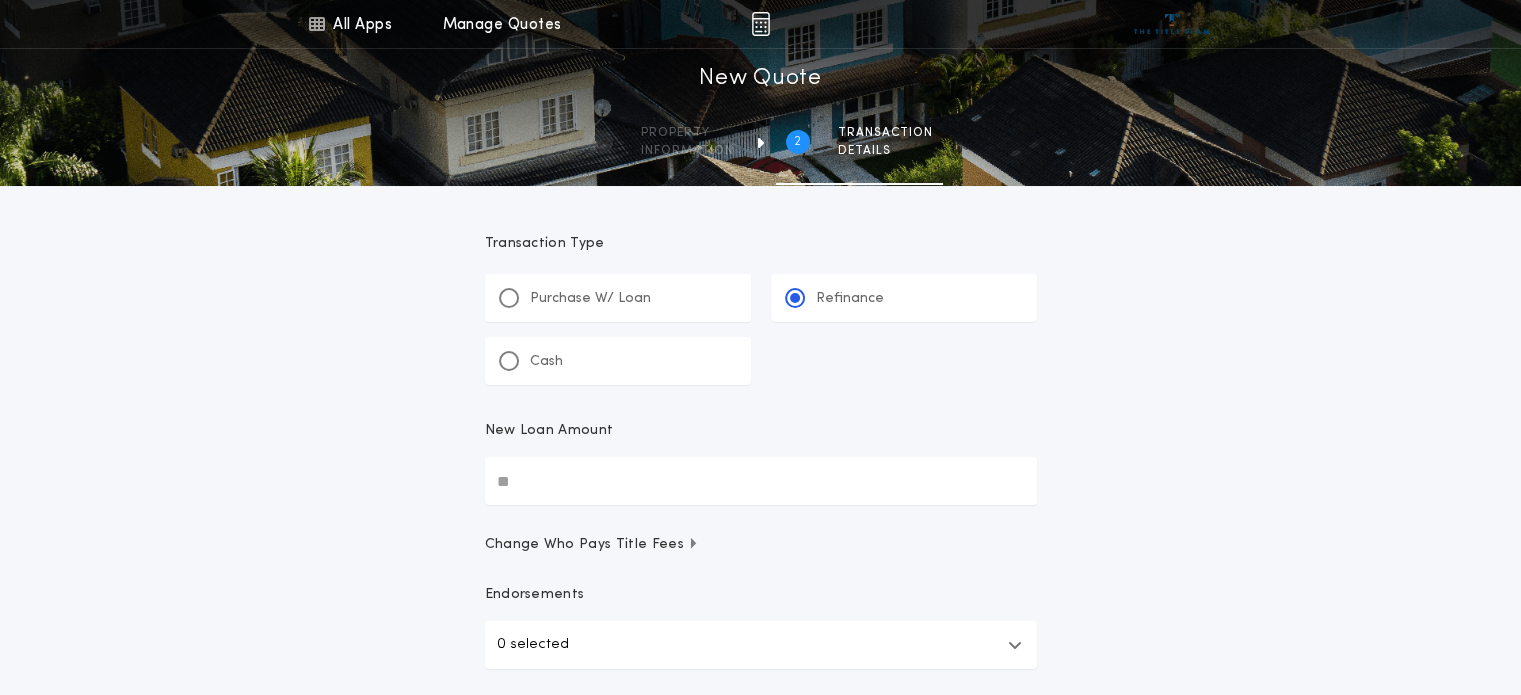 click on "New Loan Amount" at bounding box center (761, 481) 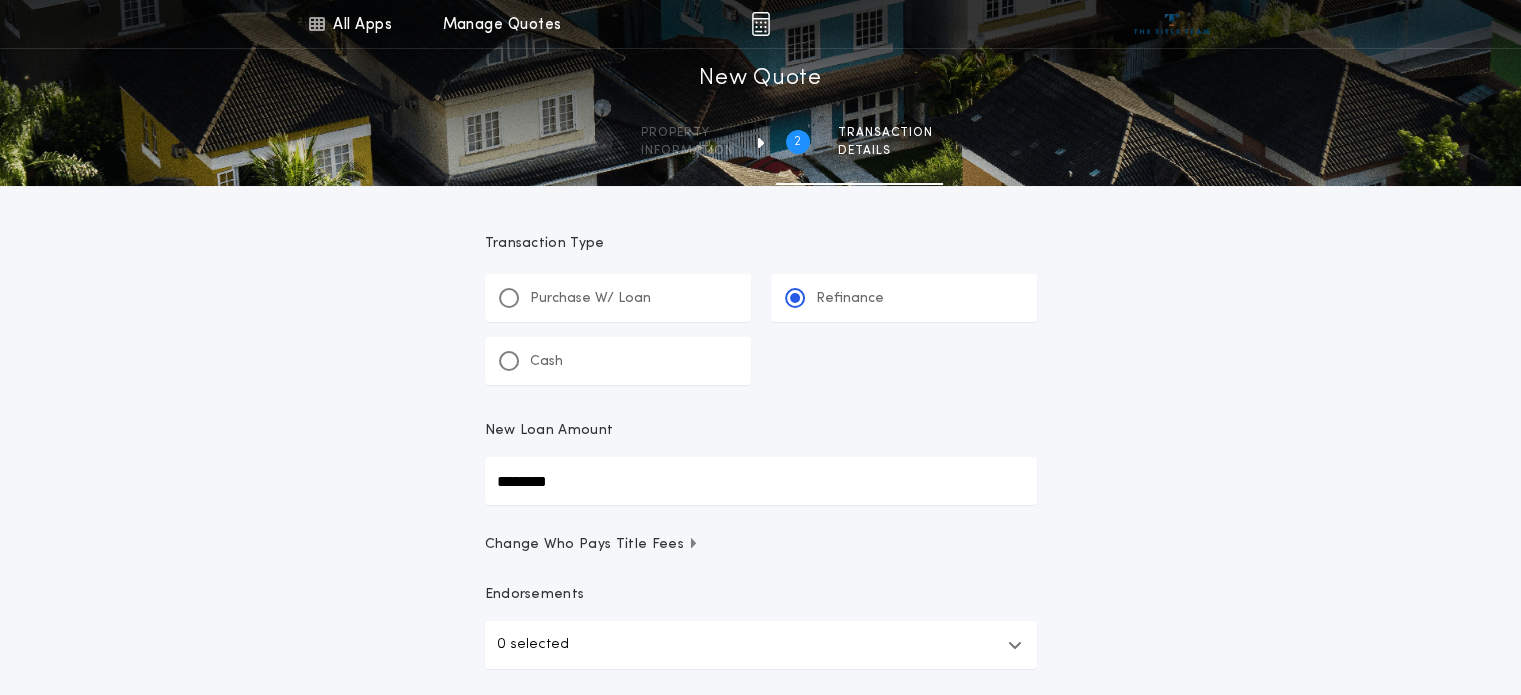 scroll, scrollTop: 292, scrollLeft: 0, axis: vertical 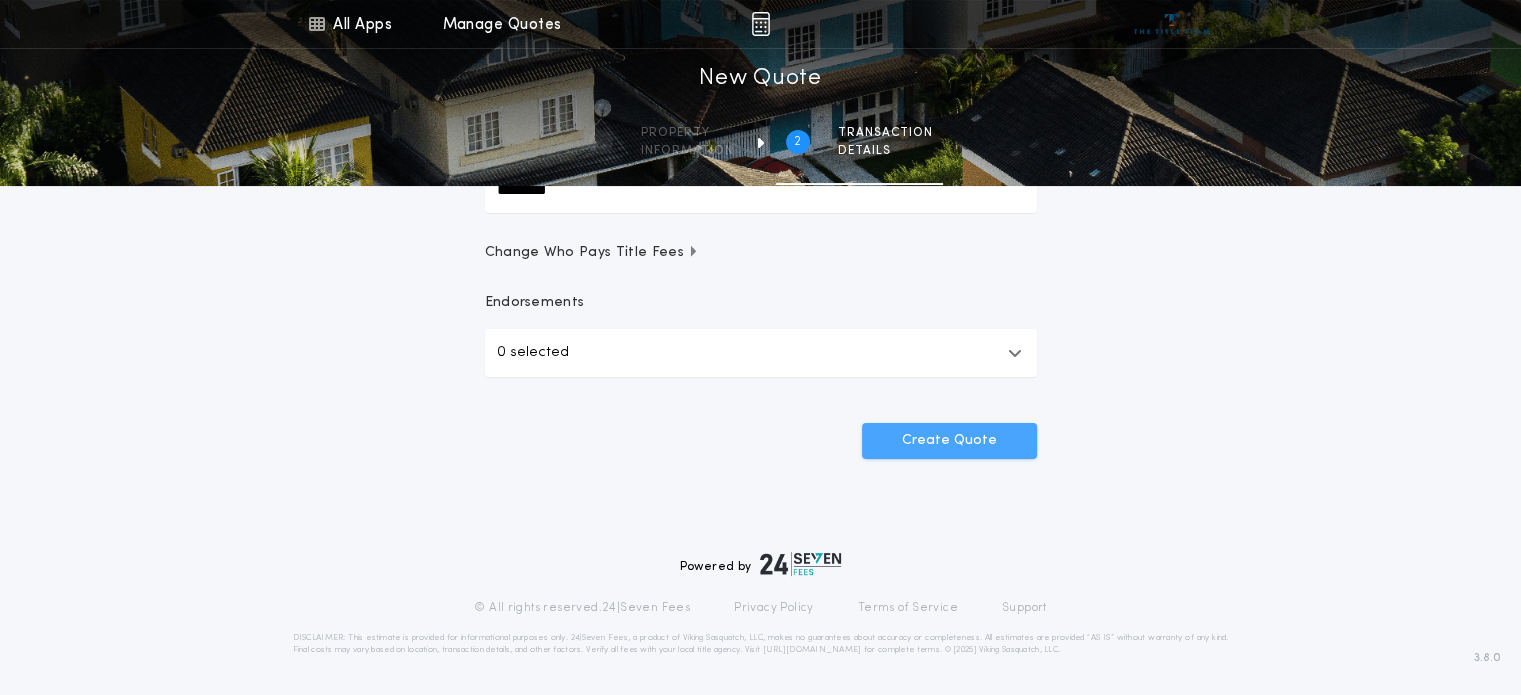 type on "********" 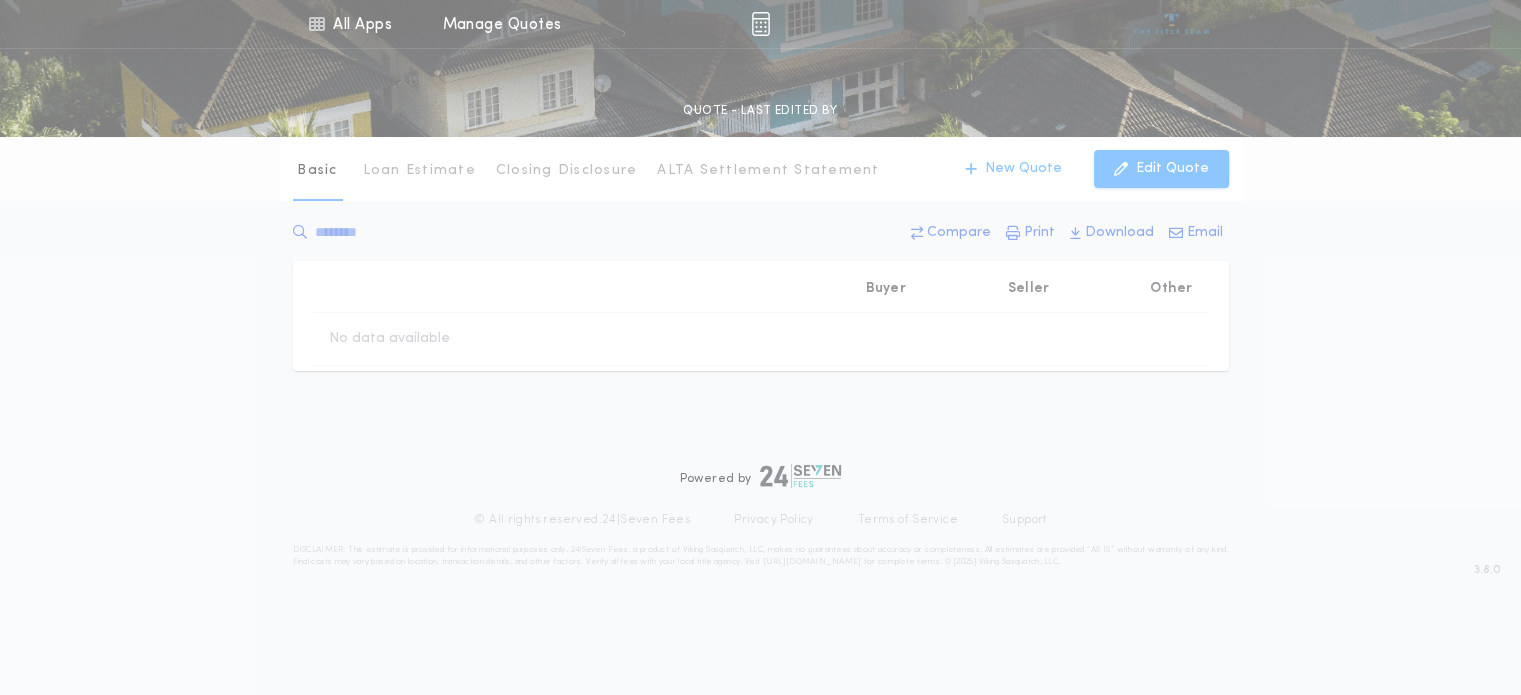 scroll, scrollTop: 0, scrollLeft: 0, axis: both 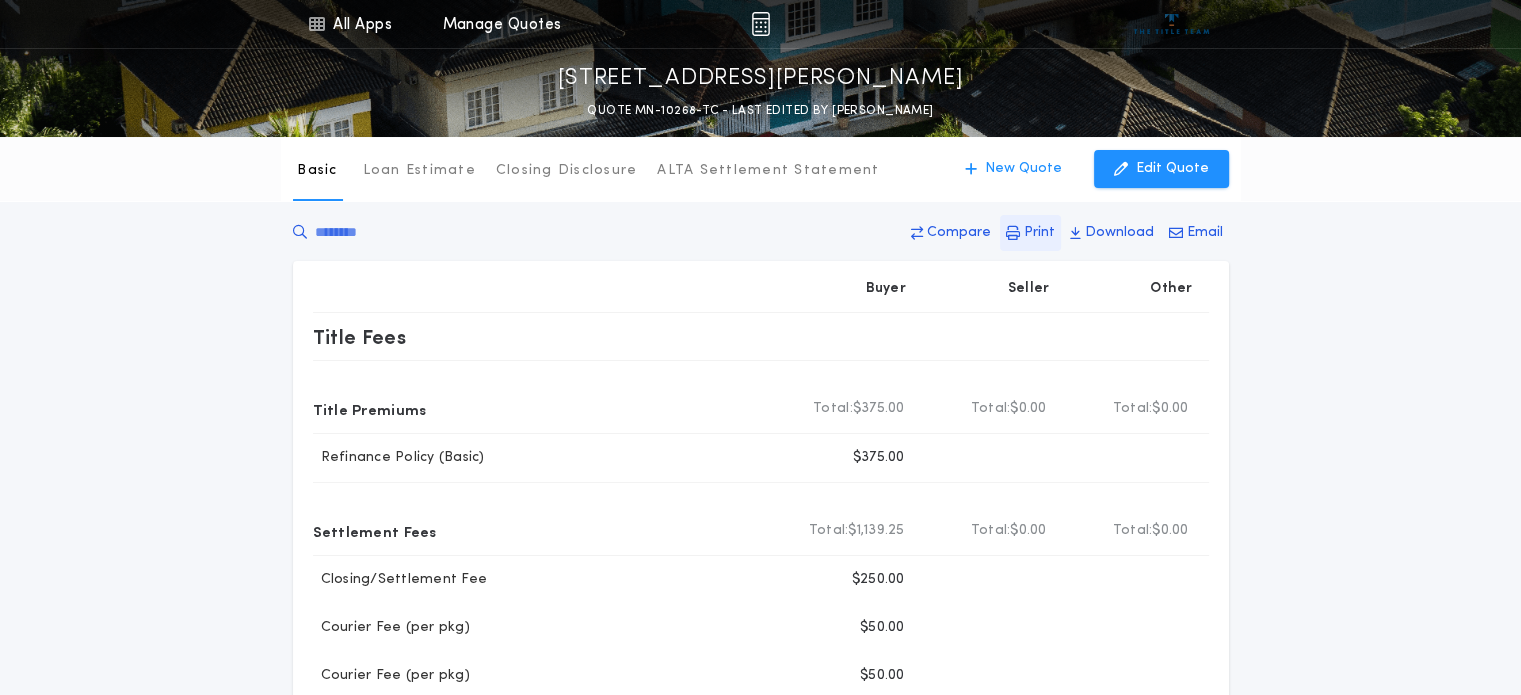 click at bounding box center [1013, 233] 